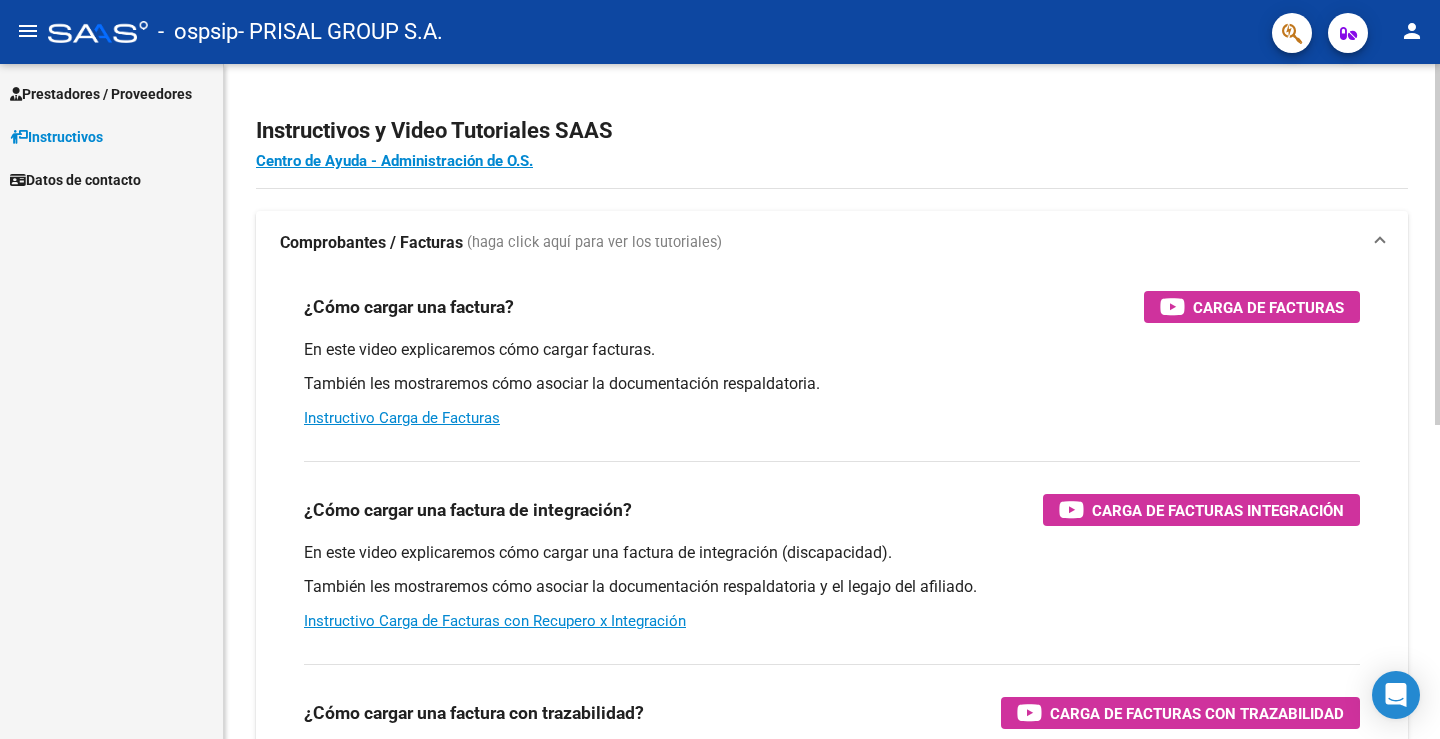 scroll, scrollTop: 0, scrollLeft: 0, axis: both 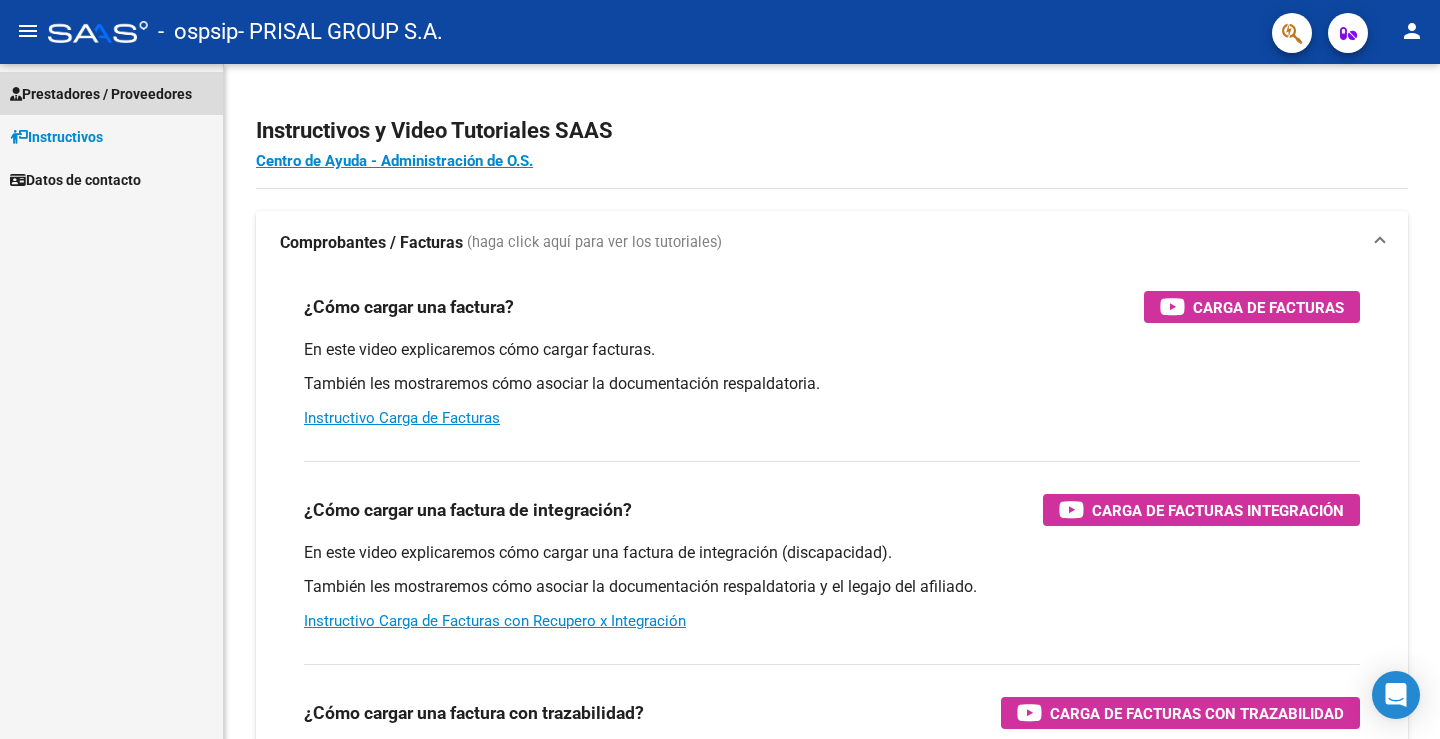 click on "Prestadores / Proveedores" at bounding box center (101, 94) 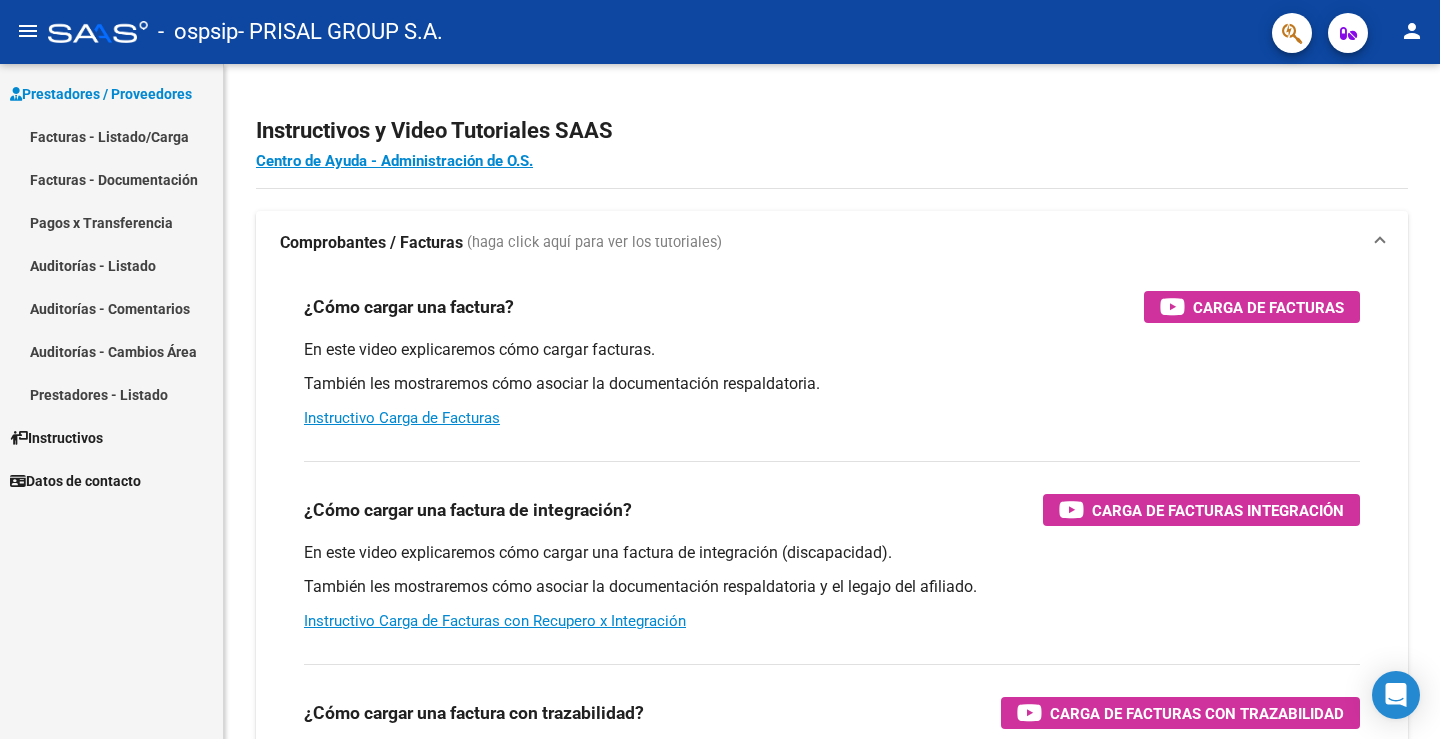 click on "Facturas - Listado/Carga" at bounding box center (111, 136) 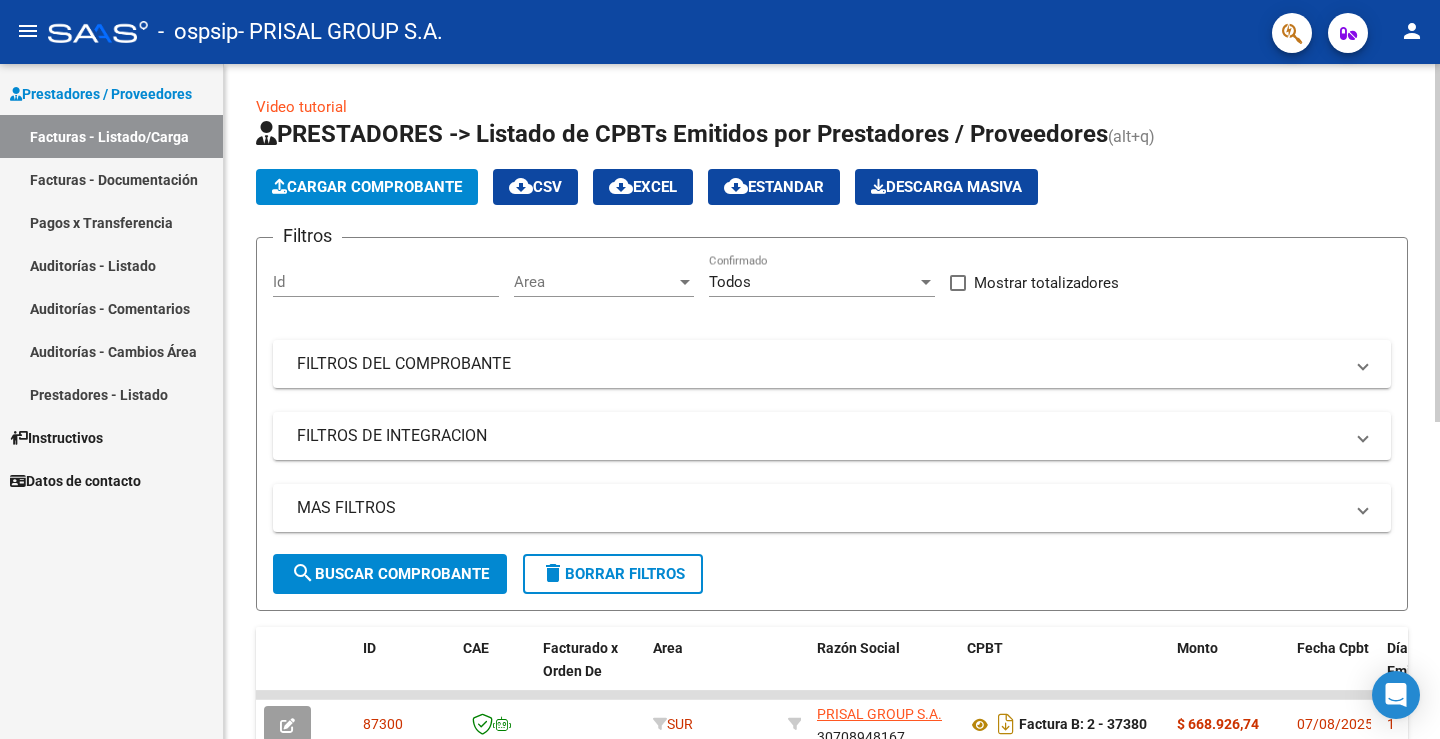 click on "Cargar Comprobante" 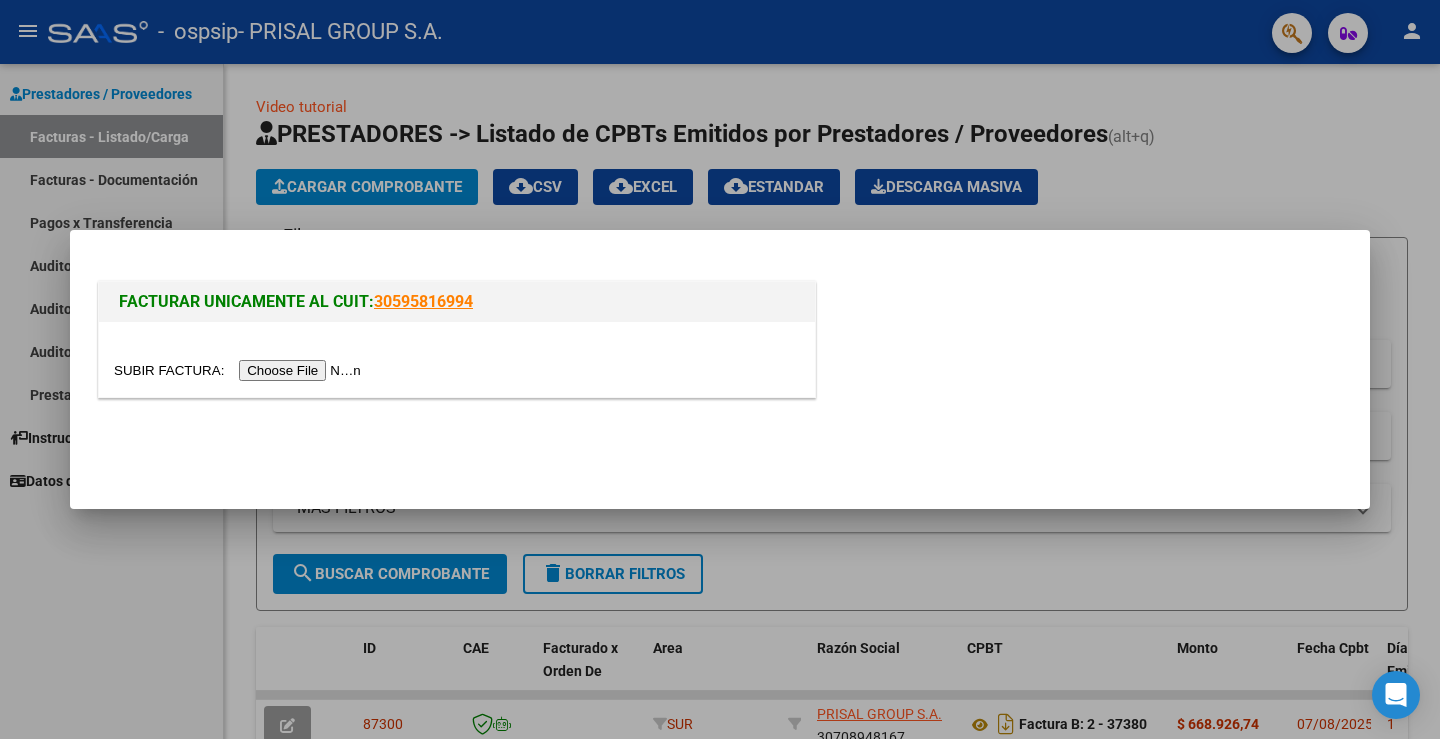 click at bounding box center [240, 370] 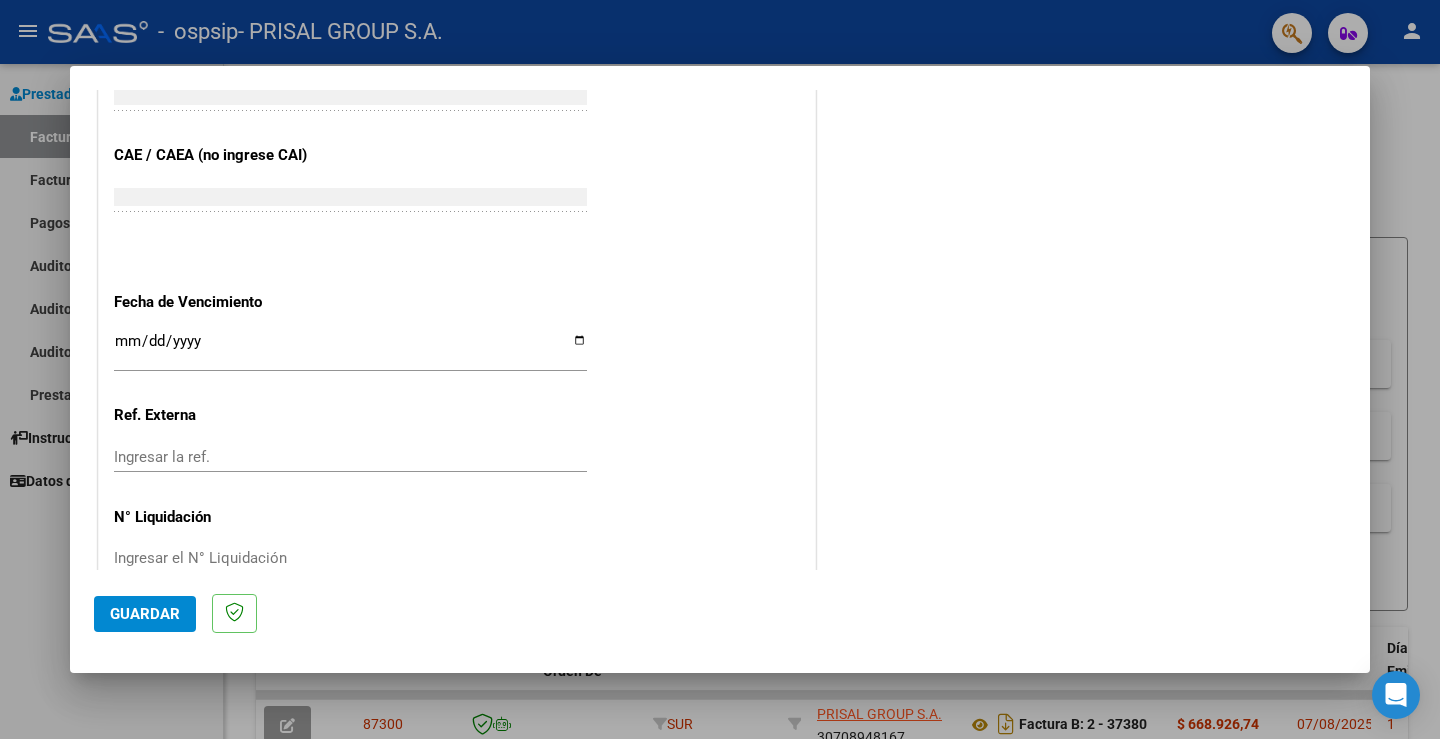 scroll, scrollTop: 1042, scrollLeft: 0, axis: vertical 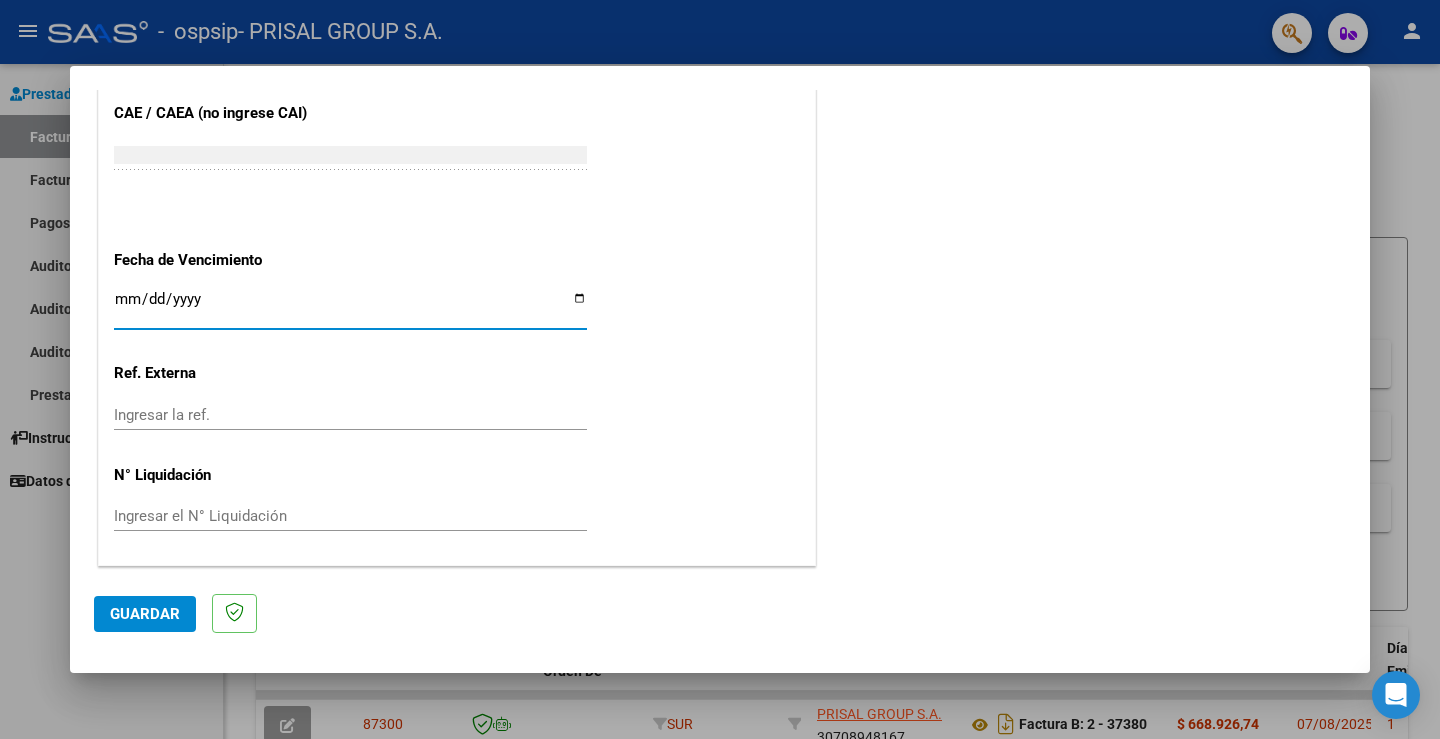 click on "Ingresar la fecha" at bounding box center (350, 307) 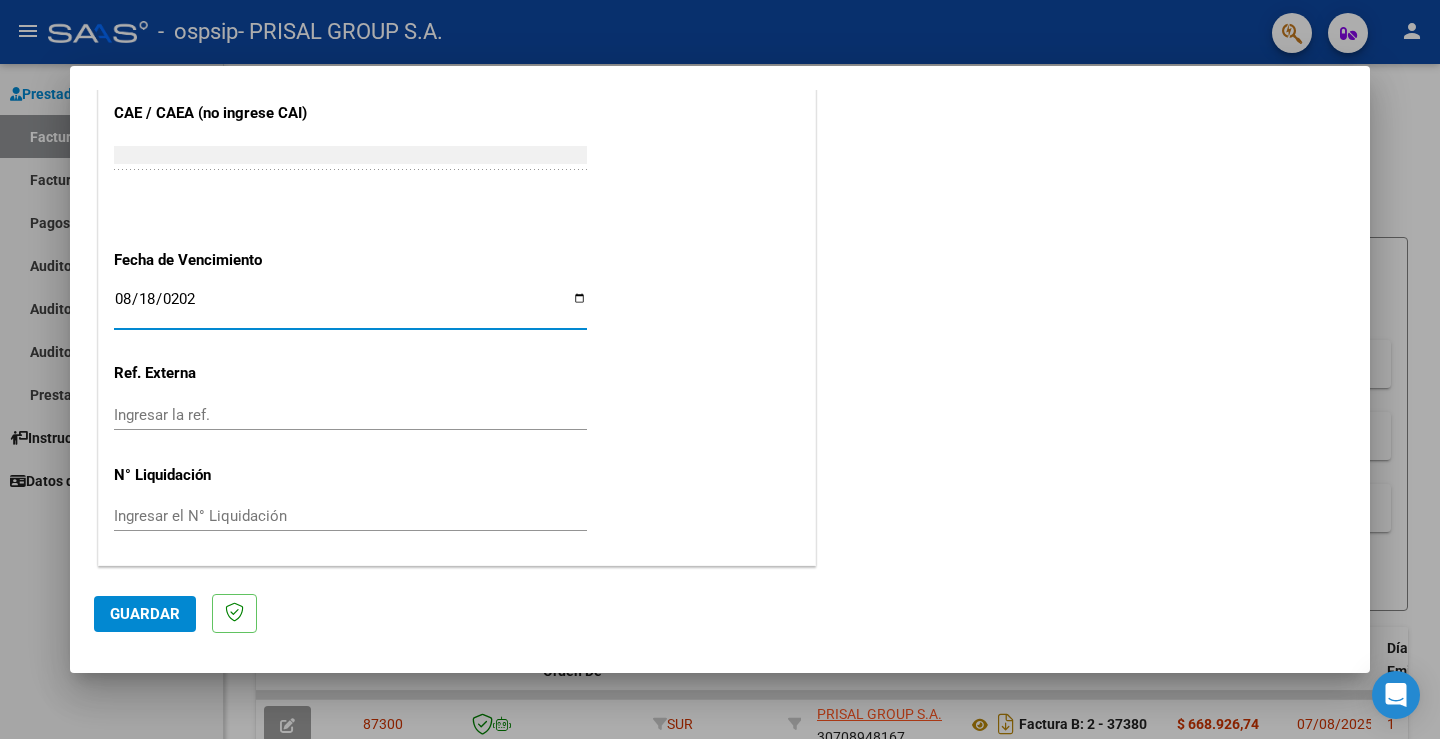 type on "2025-08-18" 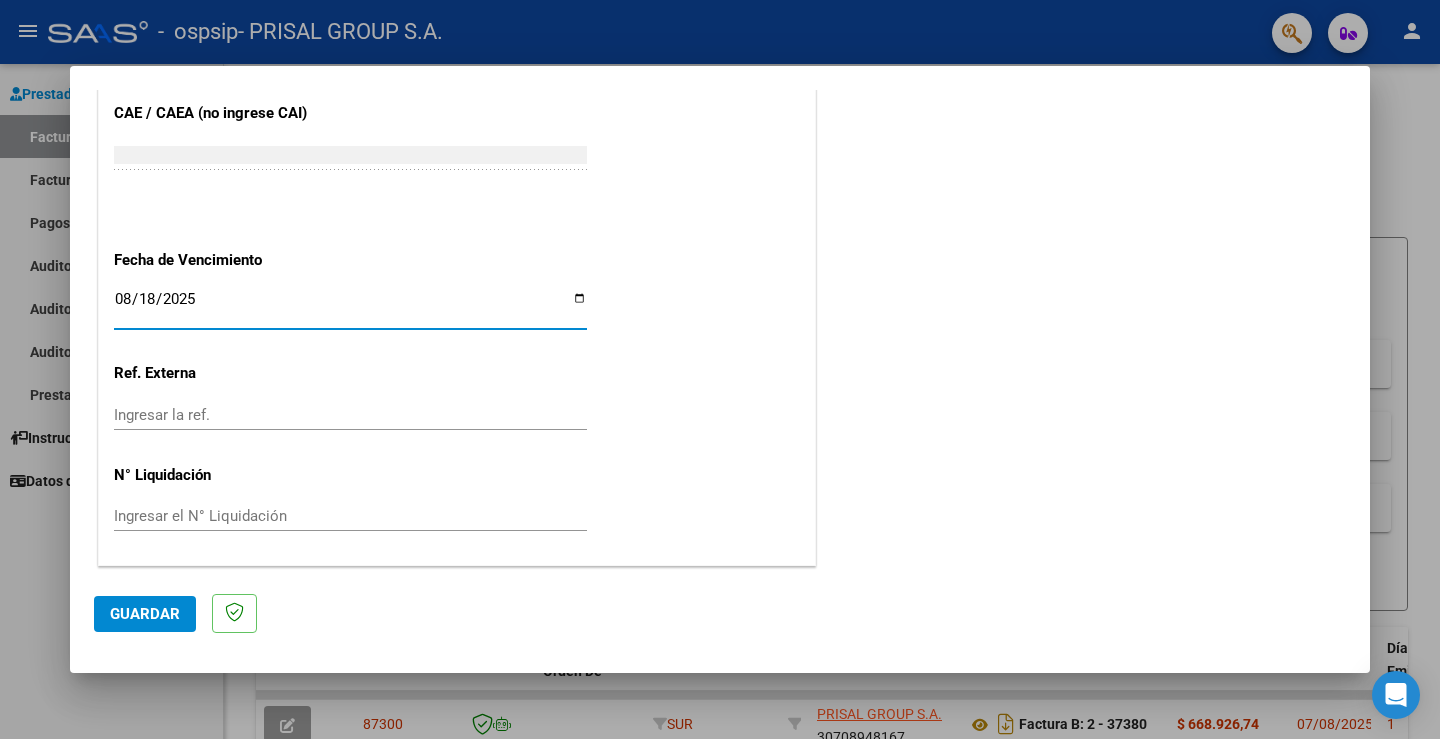 click on "Guardar" 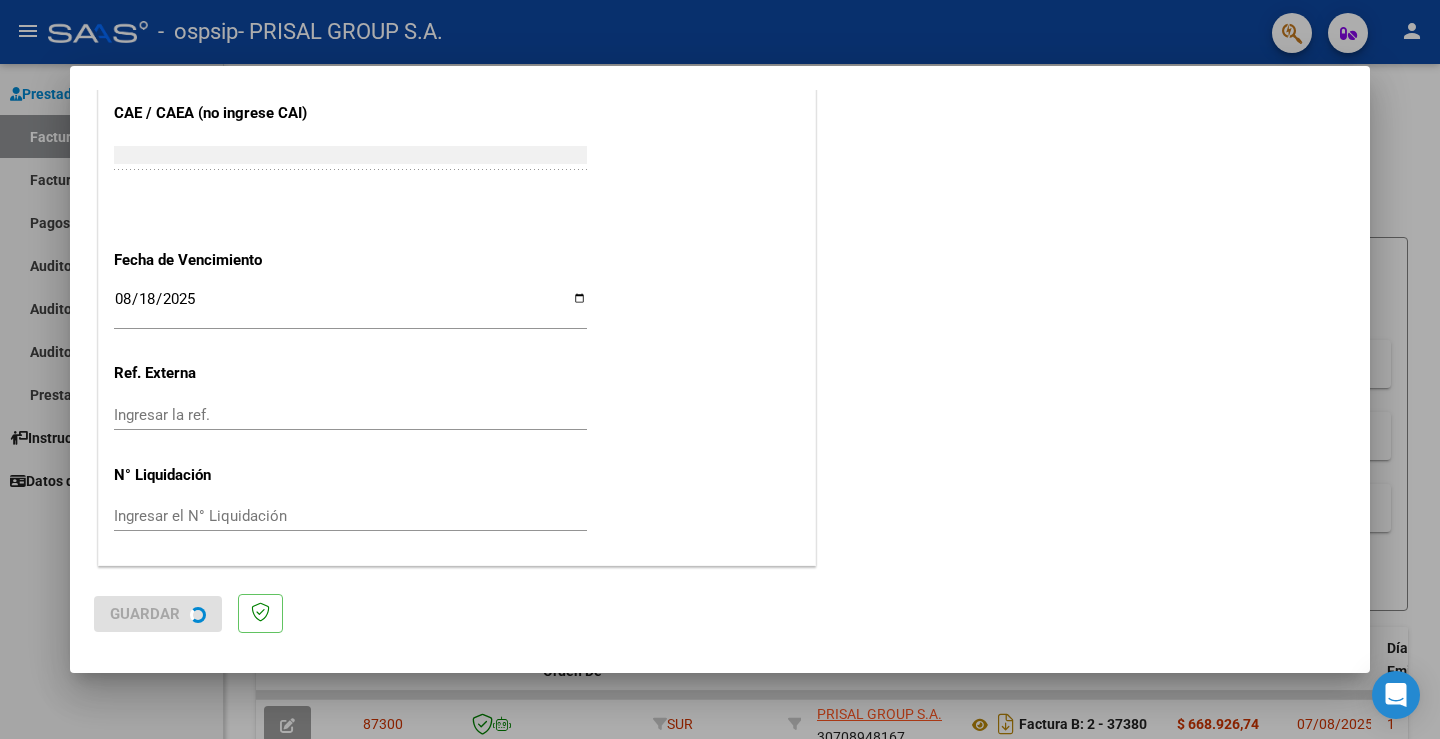 scroll, scrollTop: 0, scrollLeft: 0, axis: both 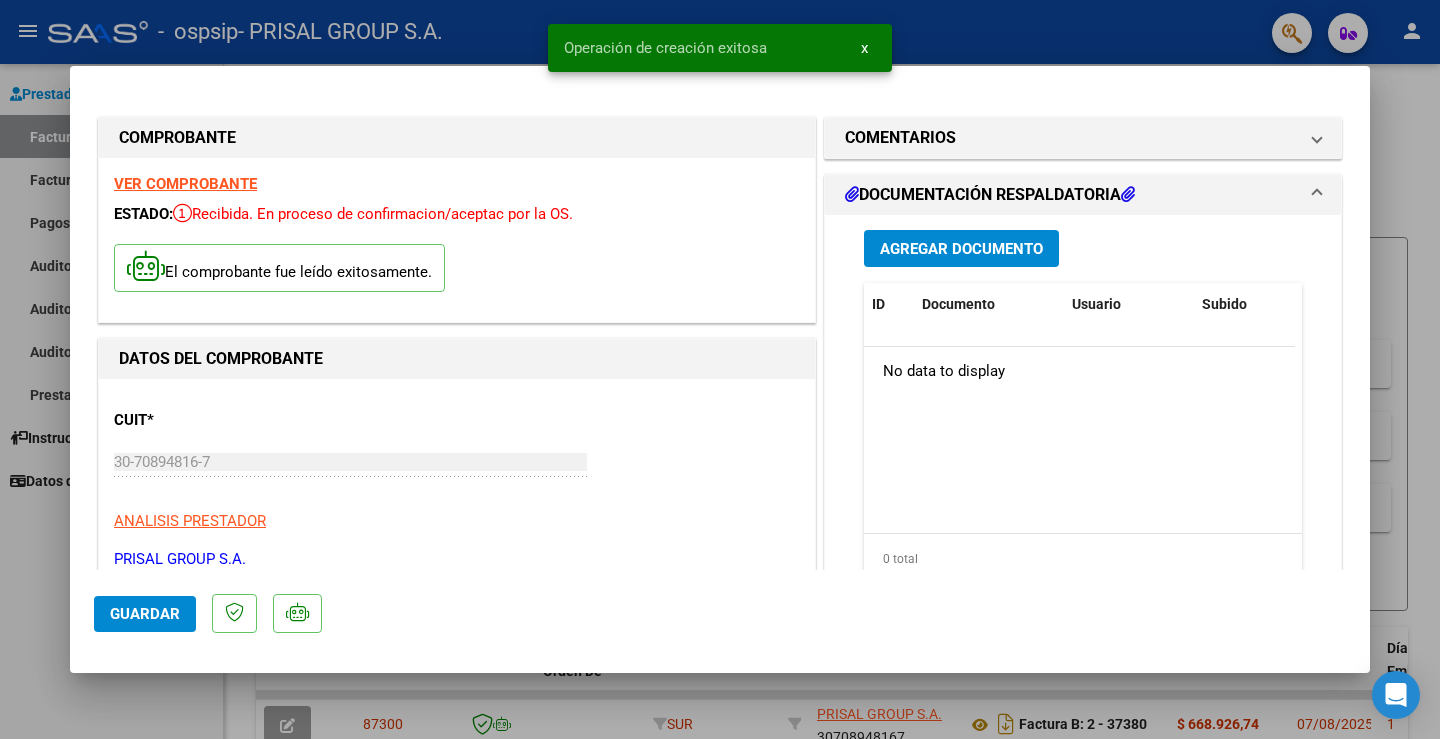 click on "Guardar" 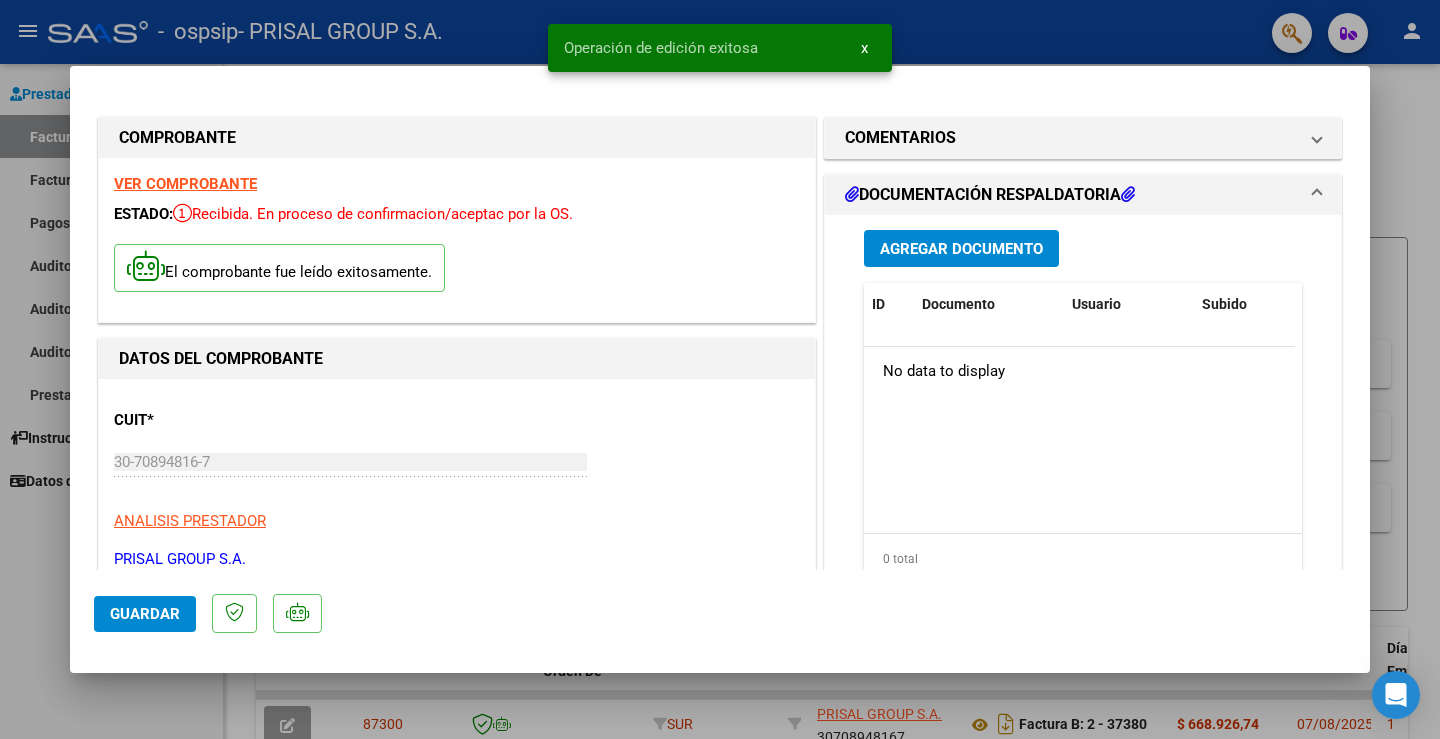 click at bounding box center (720, 369) 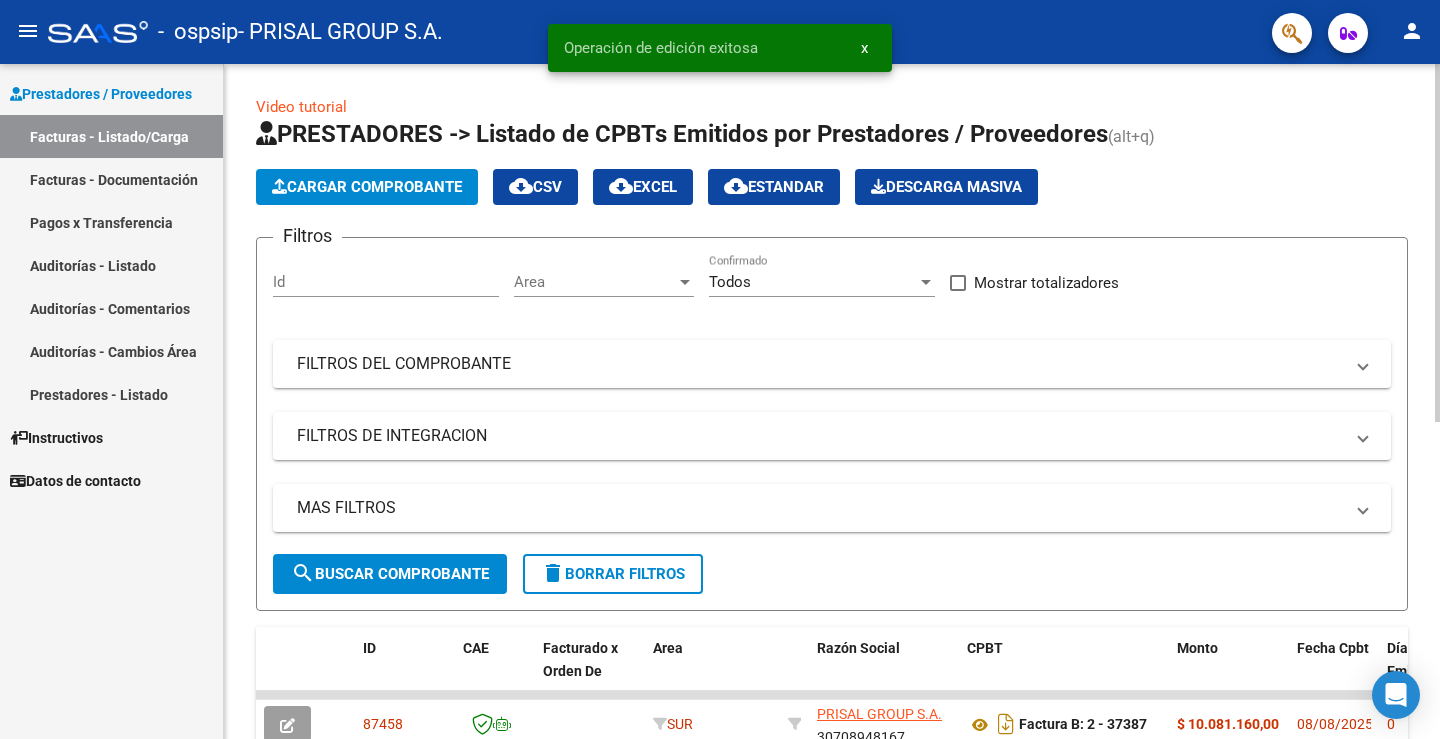 click on "PRESTADORES -> Listado de CPBTs Emitidos por Prestadores / Proveedores (alt+q)   Cargar Comprobante
cloud_download  CSV  cloud_download  EXCEL  cloud_download  Estandar   Descarga Masiva
Filtros Id Area Area Todos Confirmado   Mostrar totalizadores   FILTROS DEL COMPROBANTE  Comprobante Tipo Comprobante Tipo Start date – End date Fec. Comprobante Desde / Hasta Días Emisión Desde(cant. días) Días Emisión Hasta(cant. días) CUIT / Razón Social Pto. Venta Nro. Comprobante Código SSS CAE Válido CAE Válido Todos Cargado Módulo Hosp. Todos Tiene facturacion Apócrifa Hospital Refes  FILTROS DE INTEGRACION  Período De Prestación Campos del Archivo de Rendición Devuelto x SSS (dr_envio) Todos Rendido x SSS (dr_envio) Tipo de Registro Tipo de Registro Período Presentación Período Presentación Campos del Legajo Asociado (preaprobación) Afiliado Legajo (cuil/nombre) Todos Solo facturas preaprobadas  MAS FILTROS  Todos Con Doc. Respaldatoria Todos Con Trazabilidad Todos Asociado a Expediente Sur" 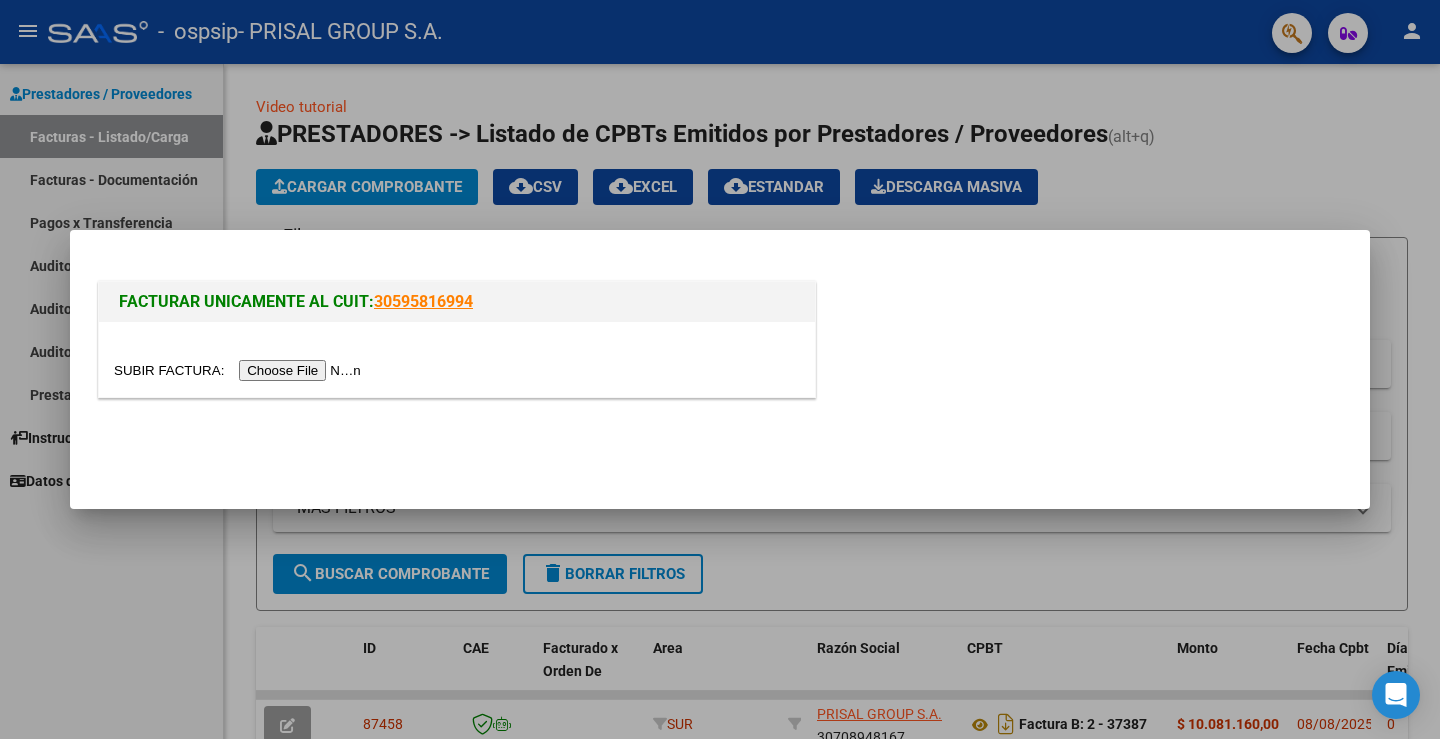 click at bounding box center [240, 370] 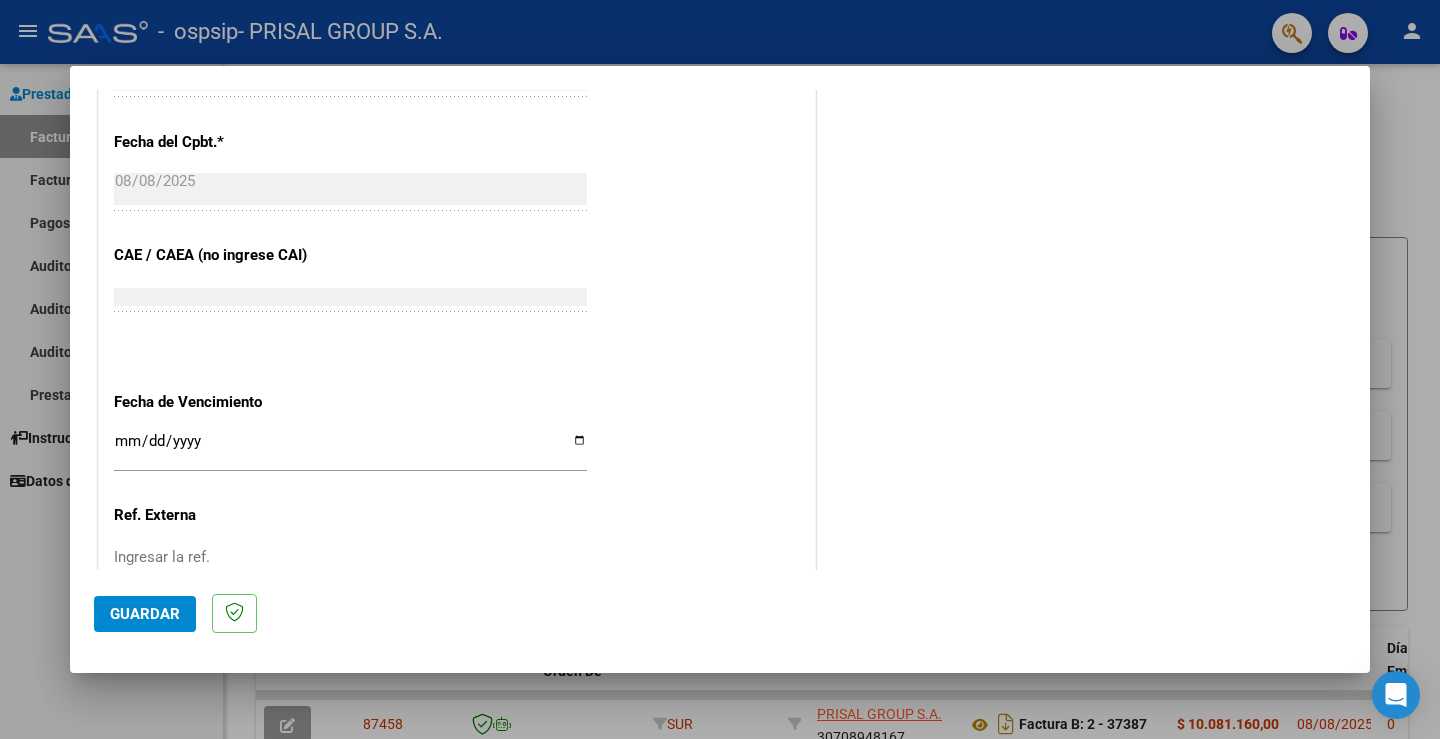 scroll, scrollTop: 1042, scrollLeft: 0, axis: vertical 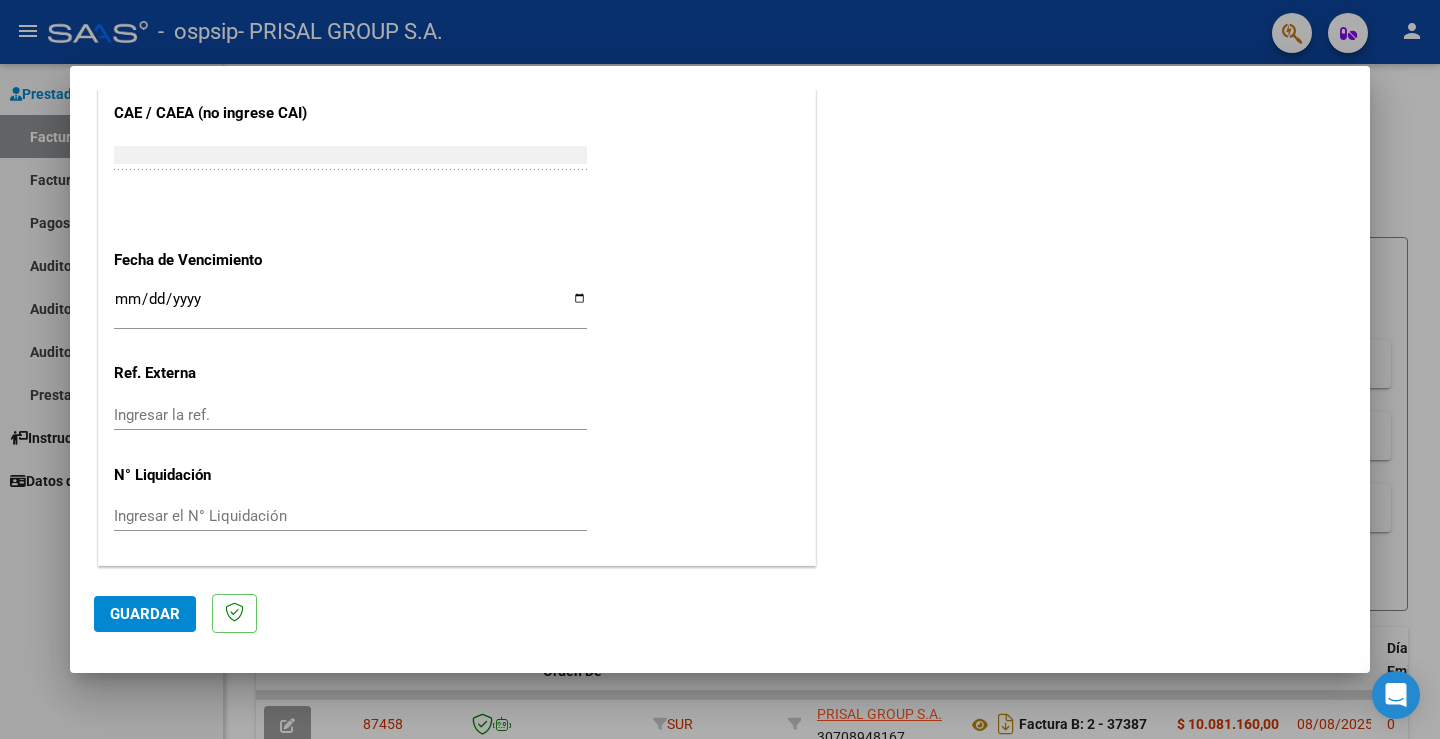 click on "Ingresar la fecha" at bounding box center [350, 307] 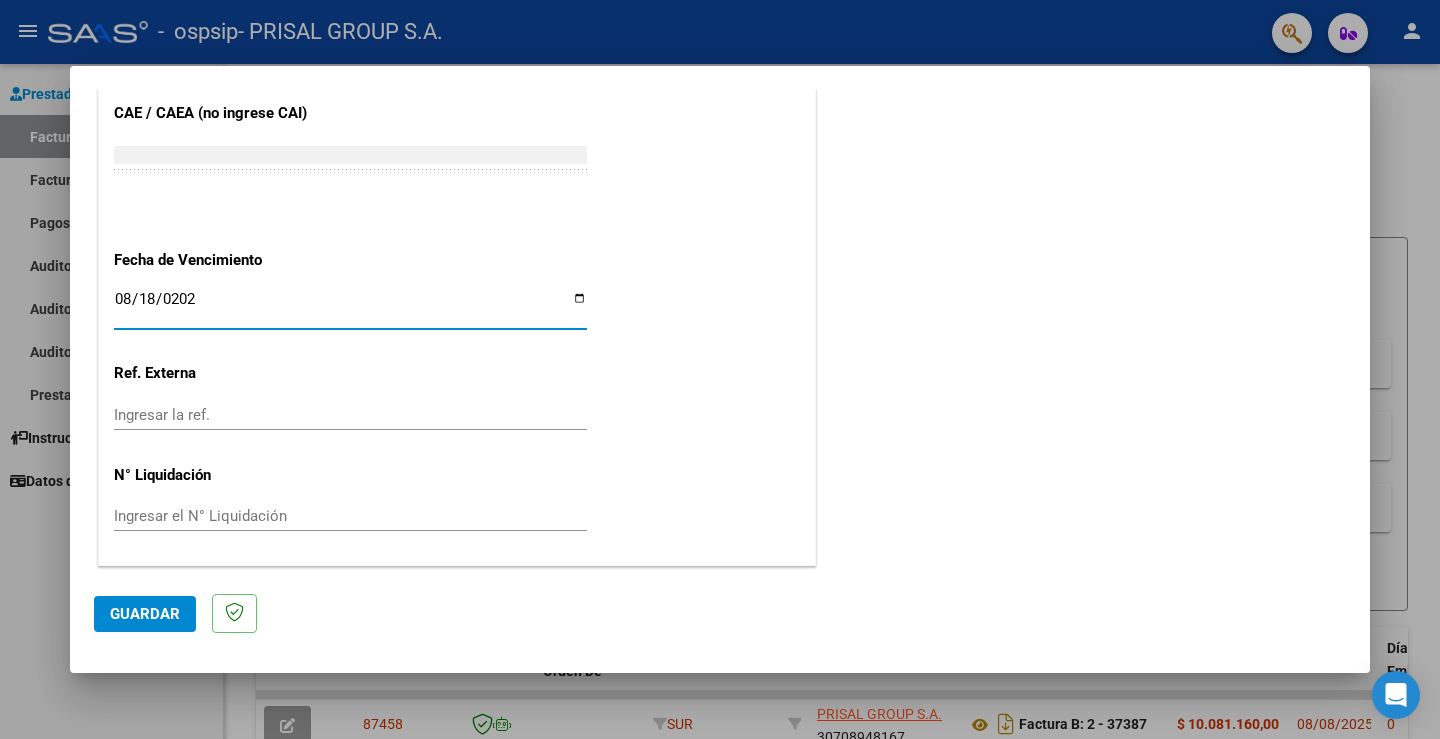 type on "2025-08-18" 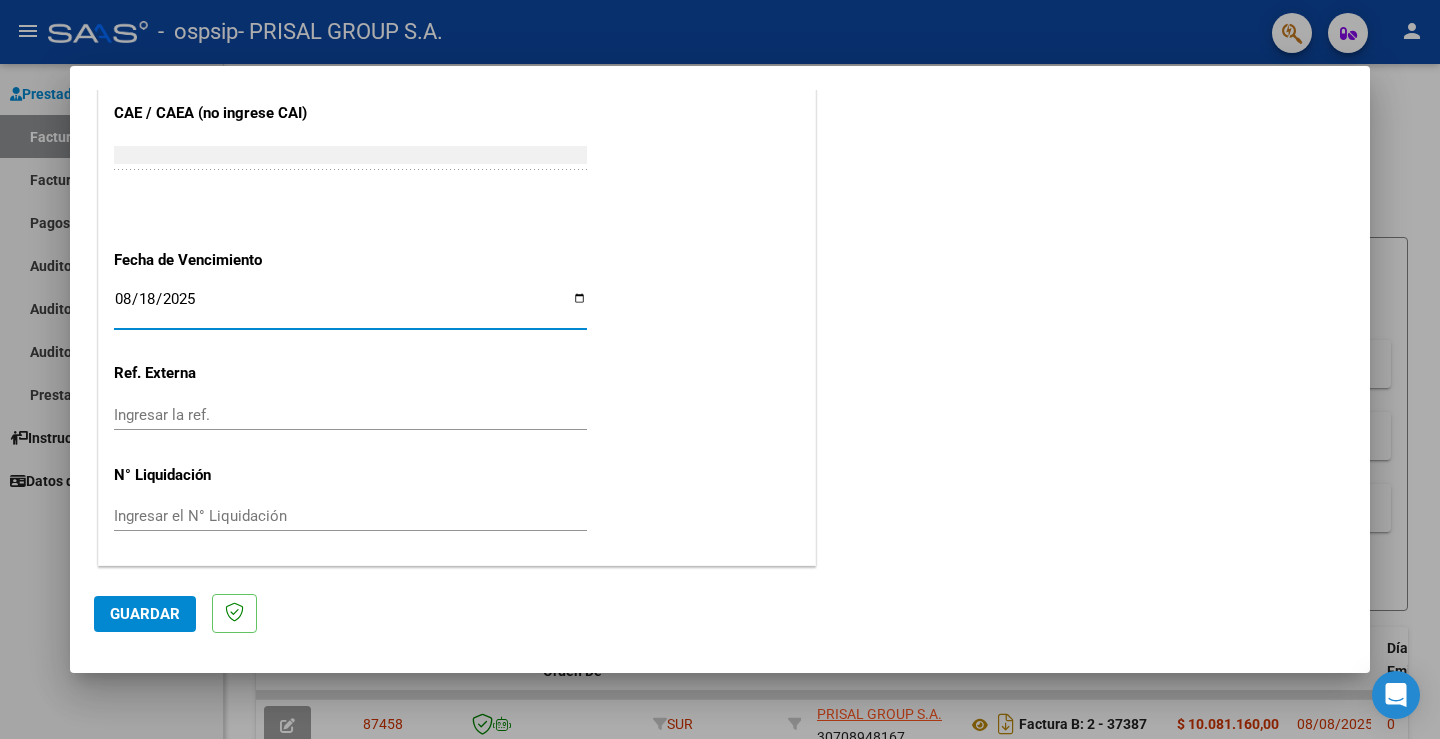 click on "Guardar" 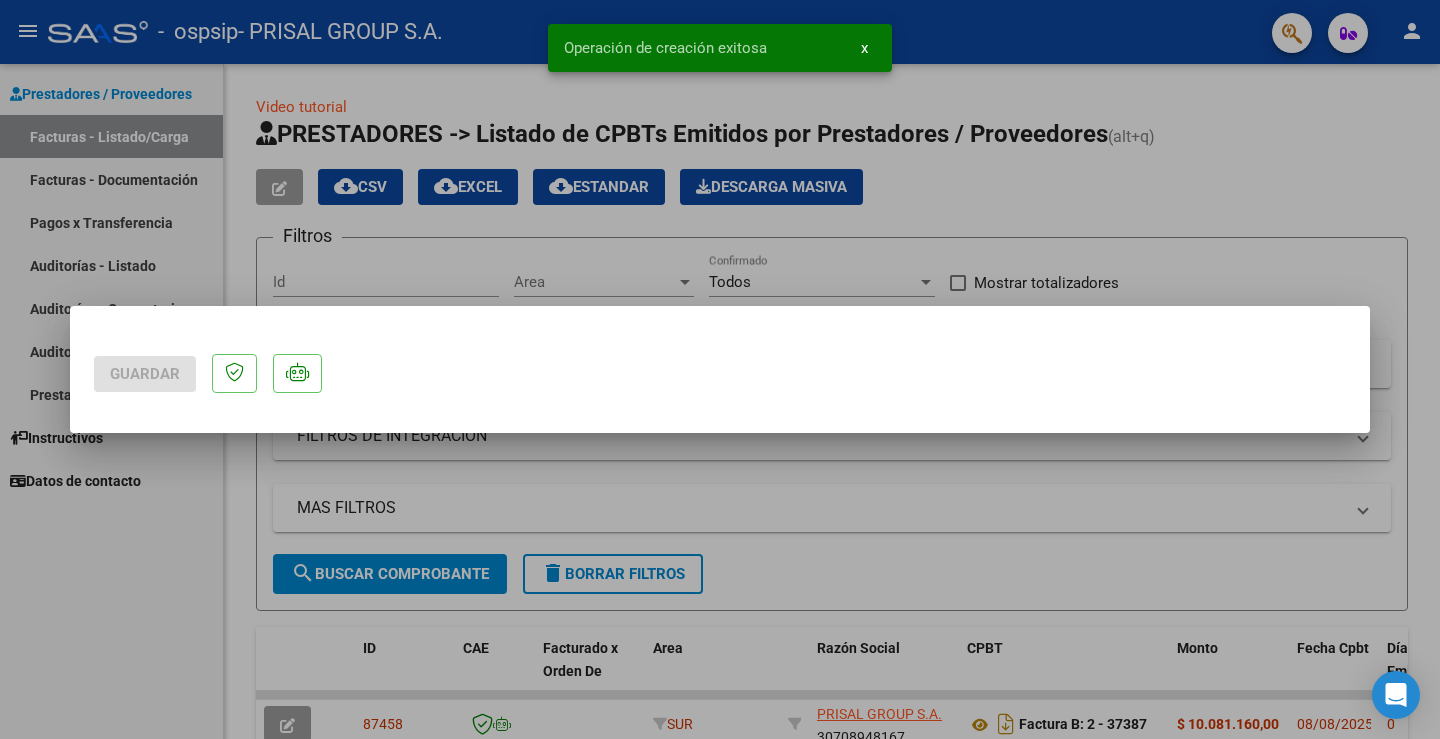 scroll, scrollTop: 0, scrollLeft: 0, axis: both 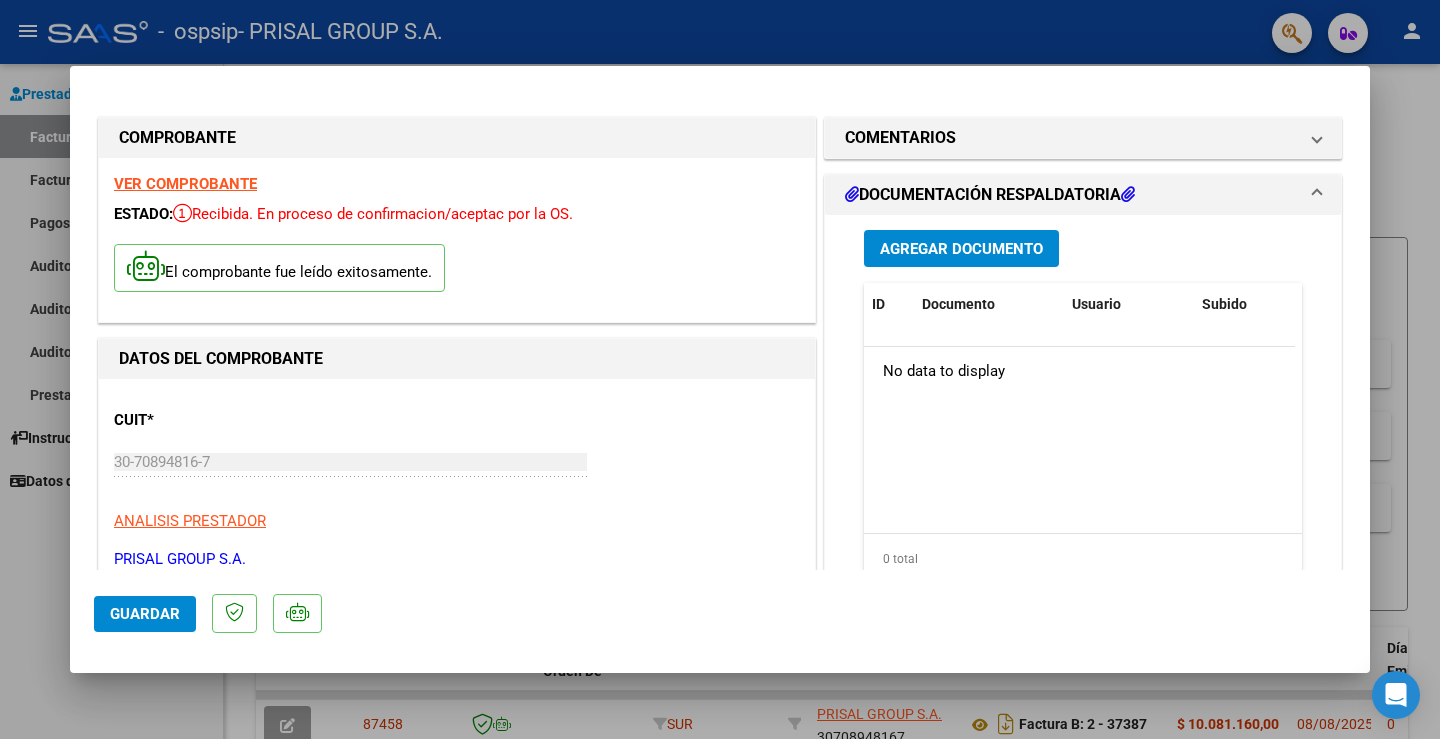 click on "Guardar" 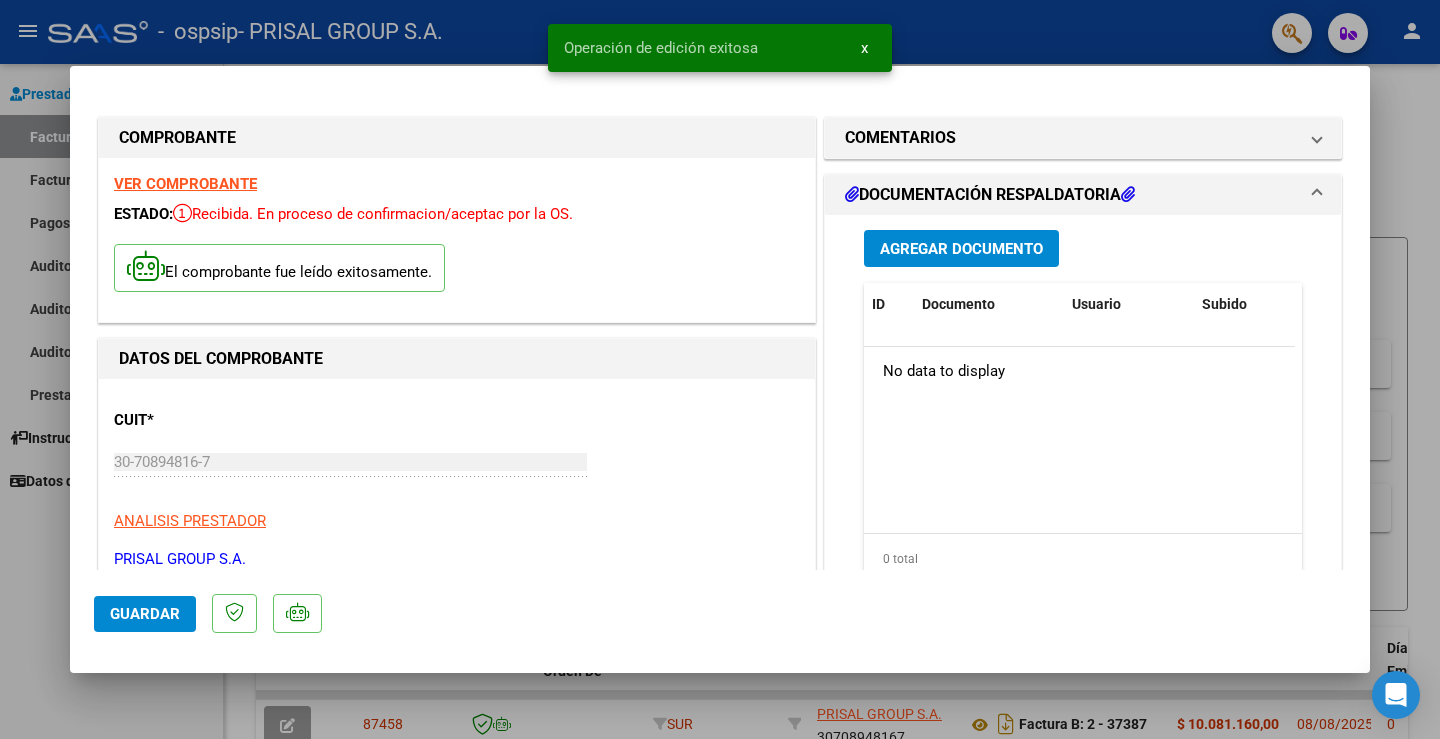 click at bounding box center [720, 369] 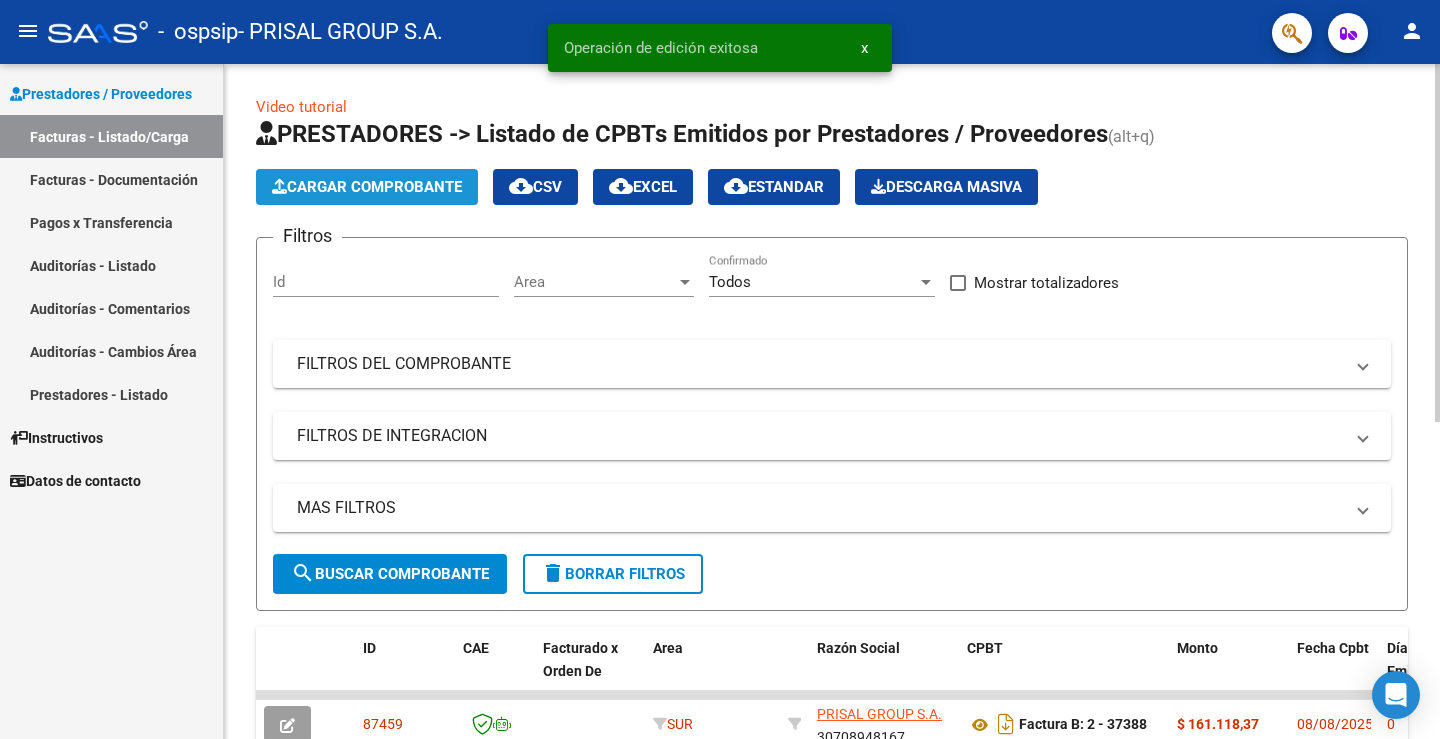 click on "Cargar Comprobante" 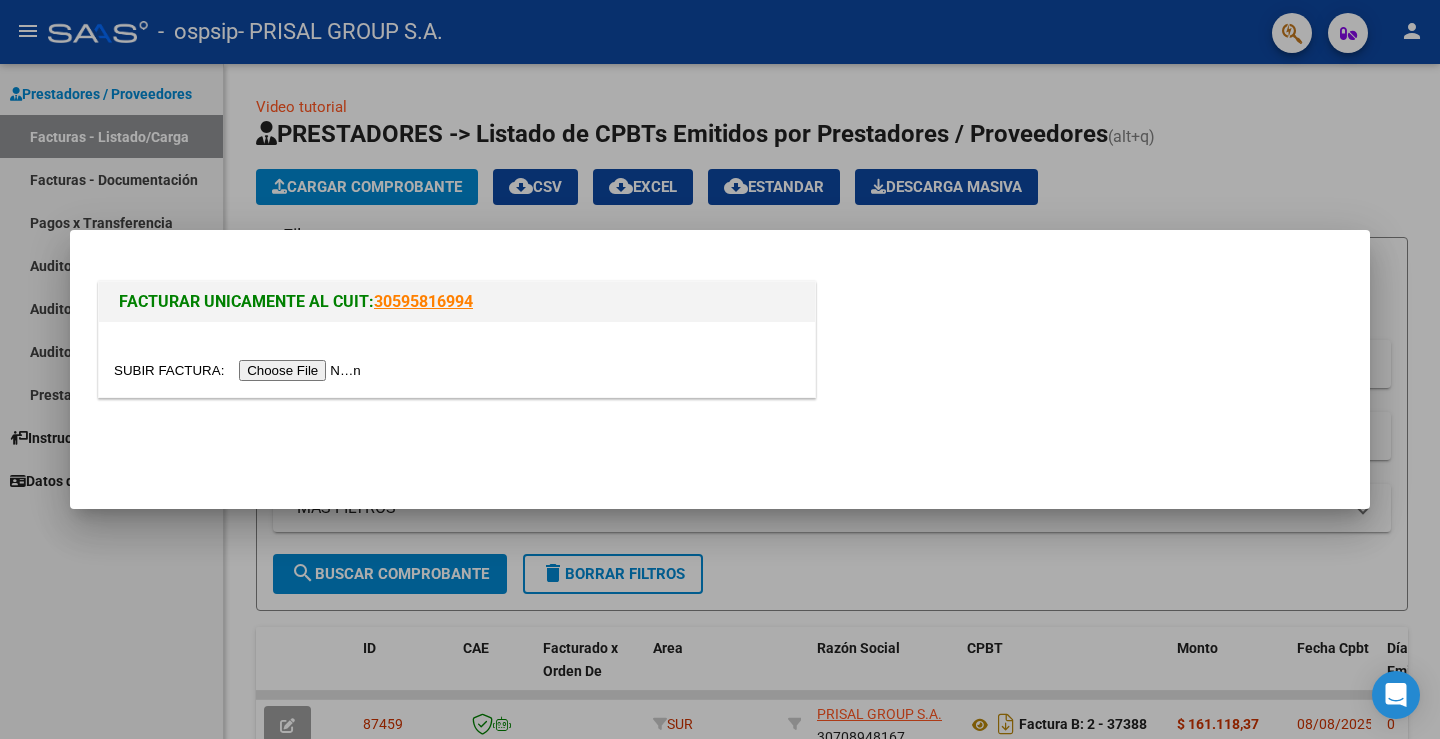 click at bounding box center (240, 370) 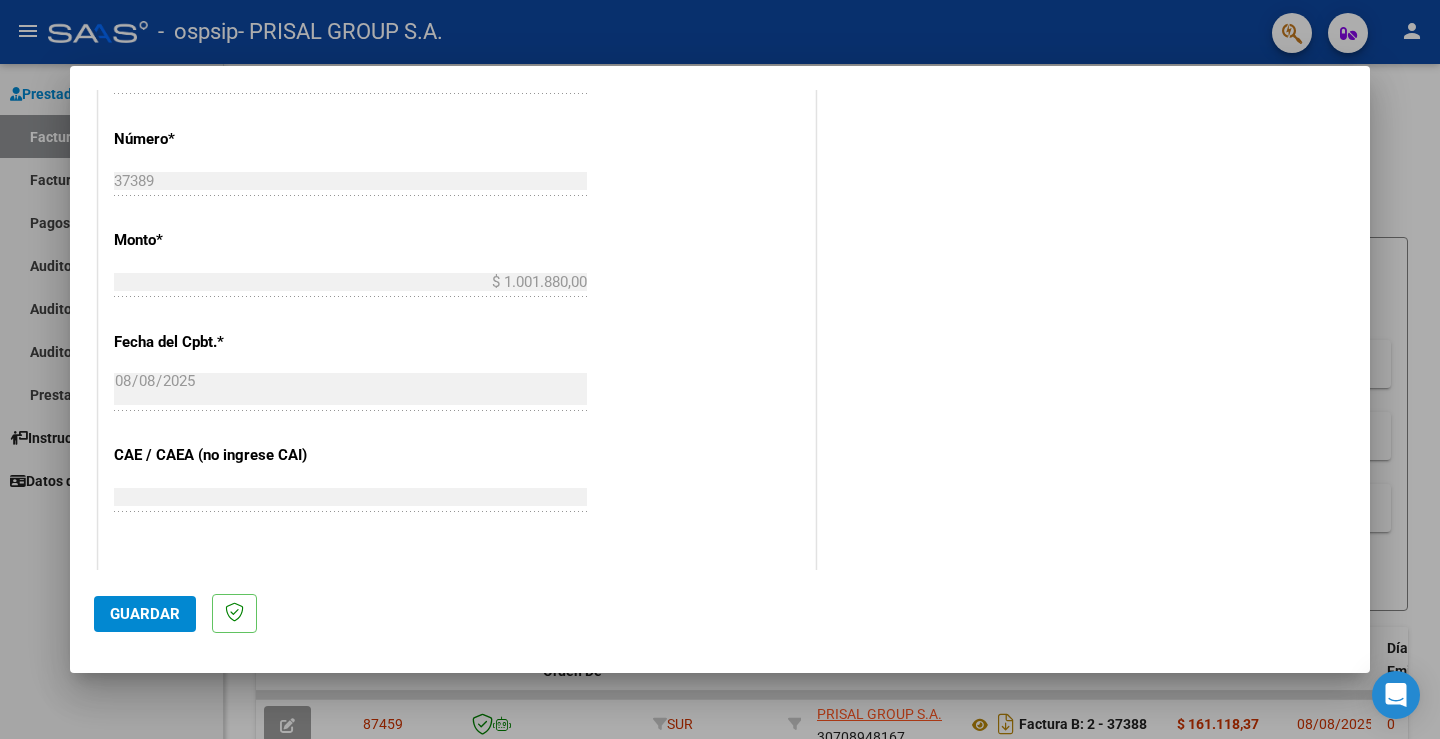 scroll, scrollTop: 1042, scrollLeft: 0, axis: vertical 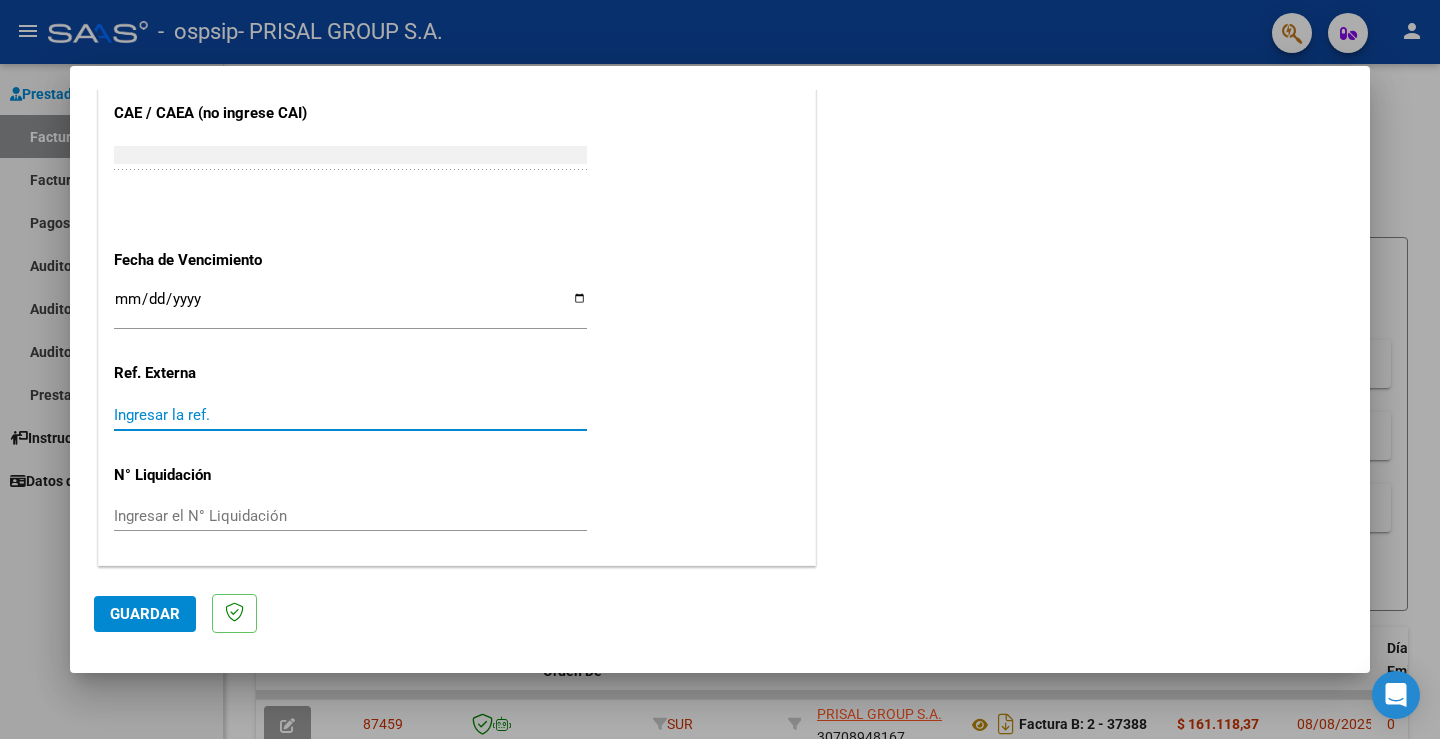 click on "Ingresar la ref." at bounding box center (350, 415) 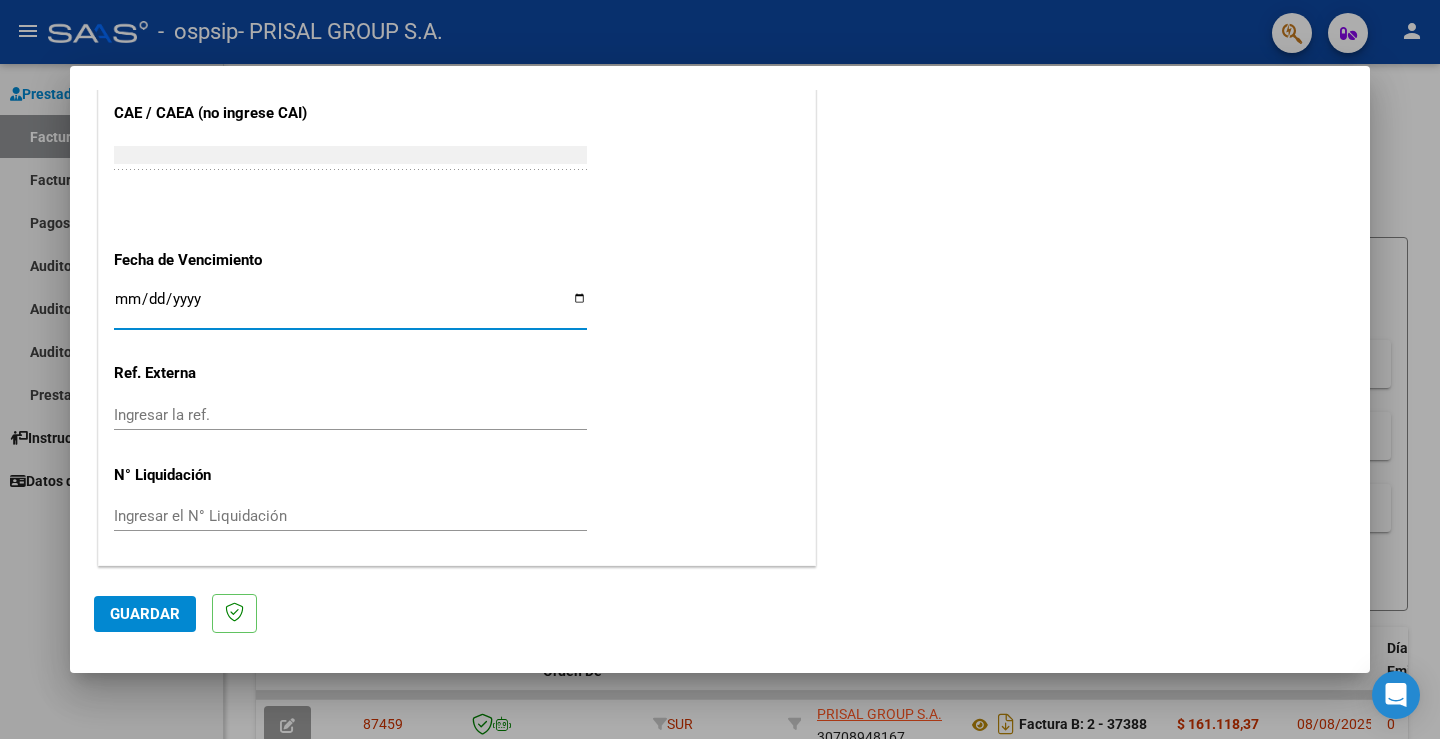 click on "Ingresar la fecha" at bounding box center [350, 307] 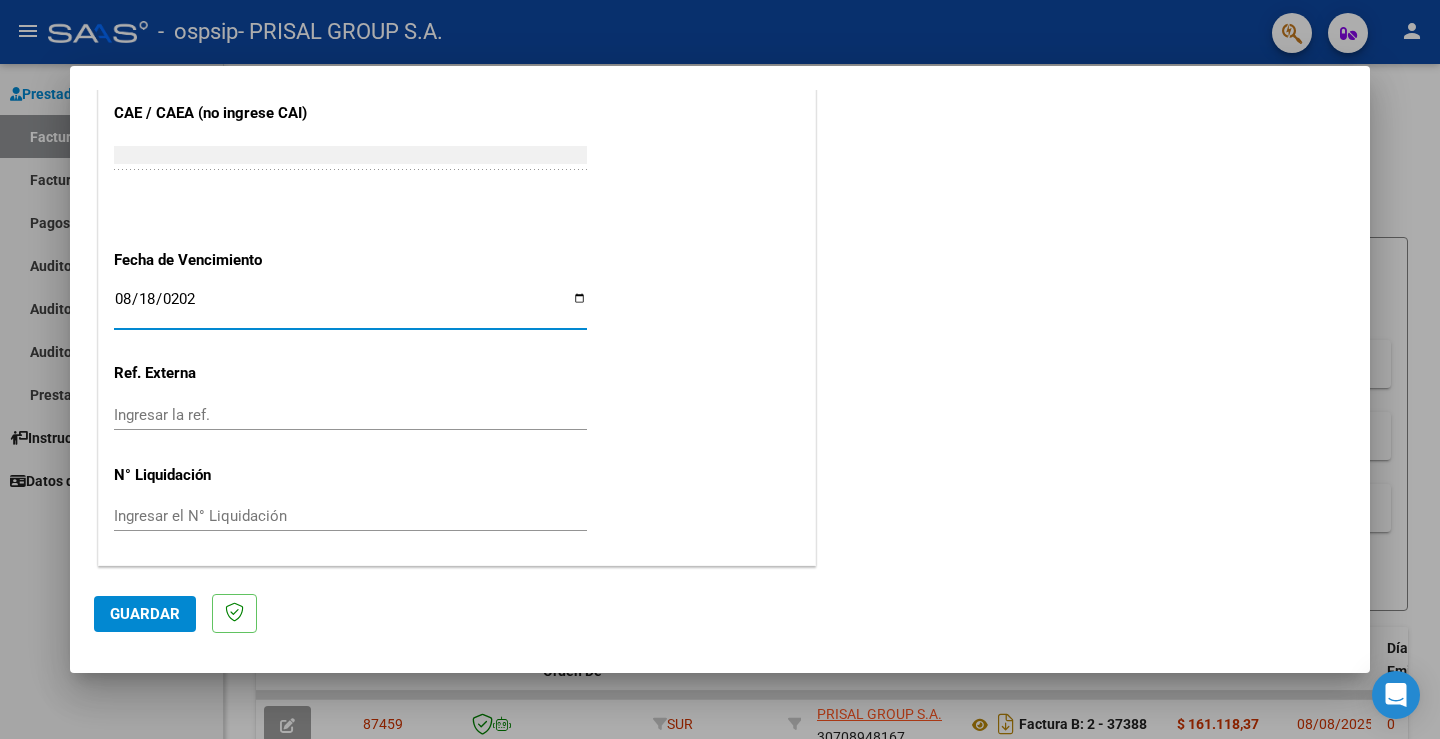 type on "2025-08-18" 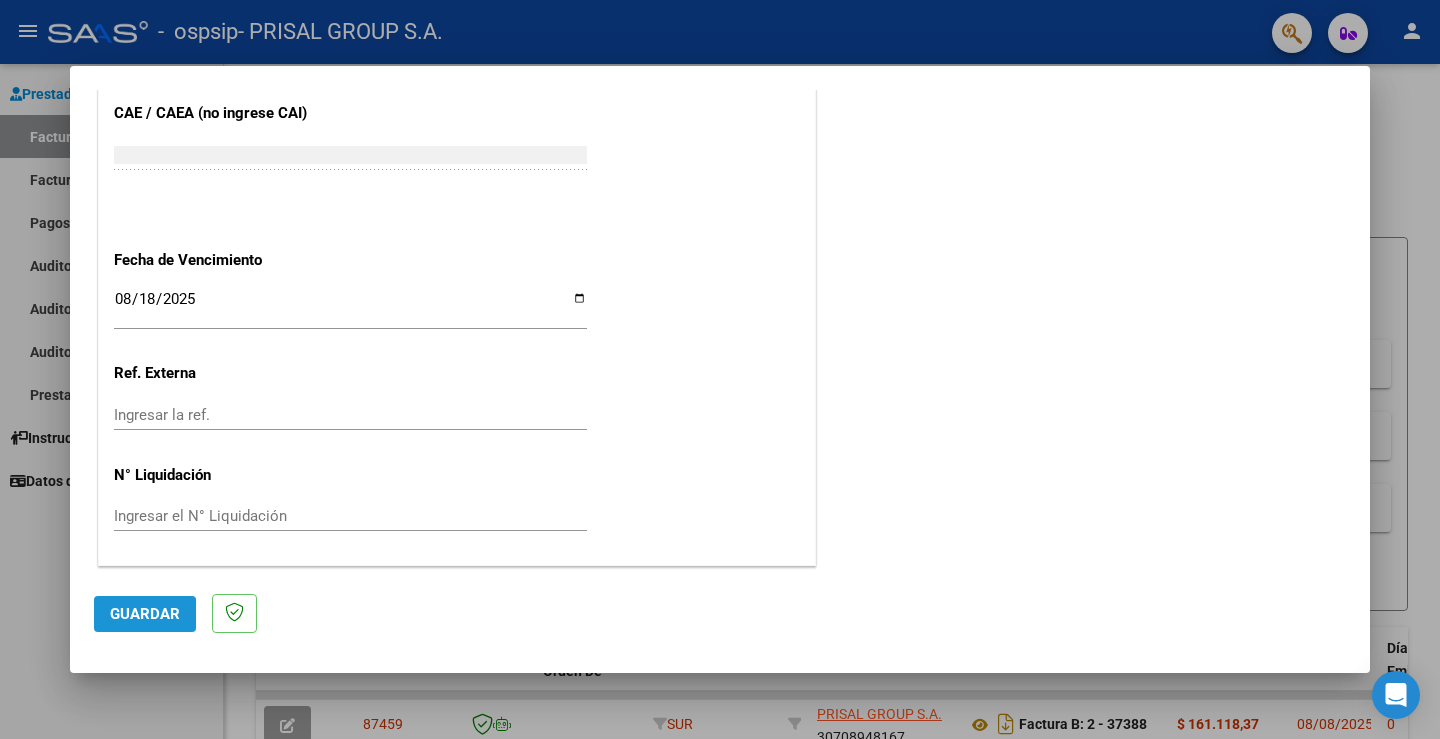 click on "Guardar" 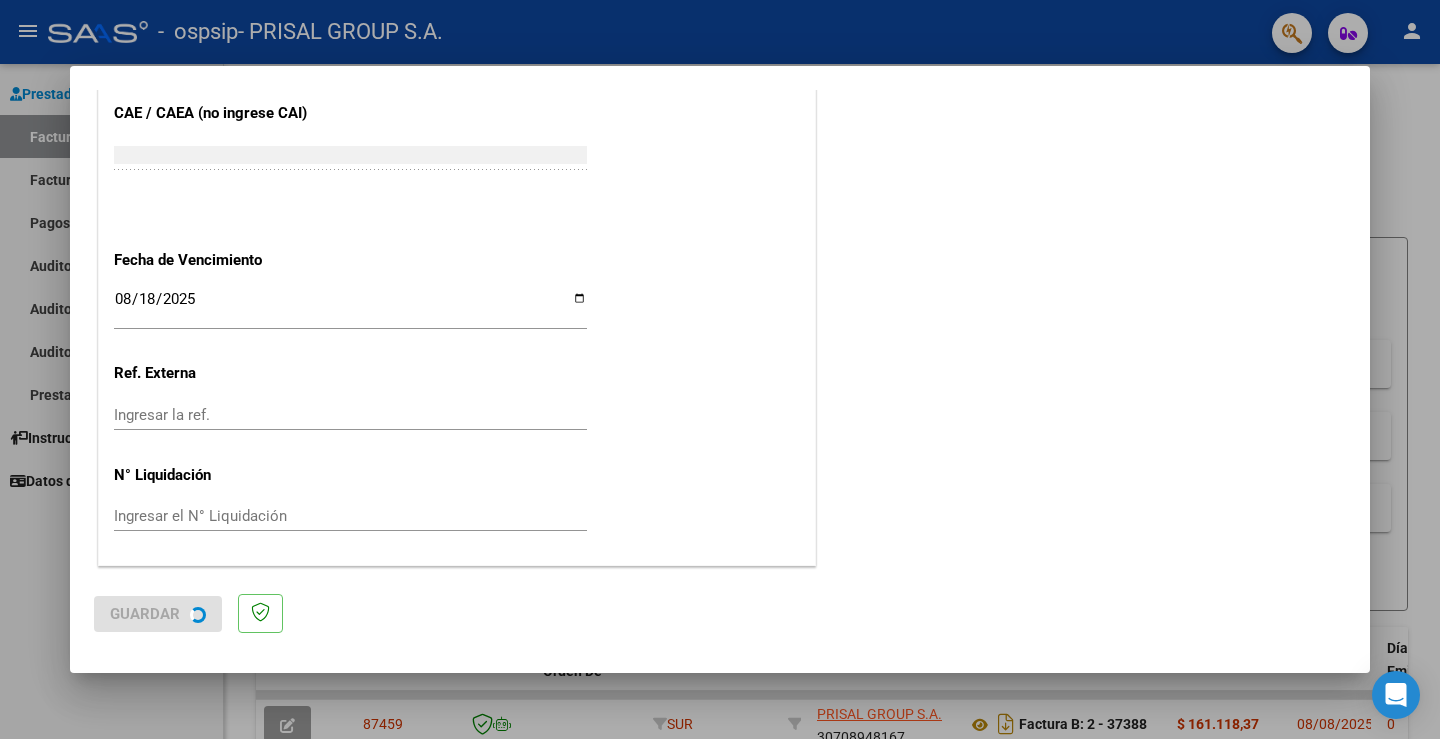 scroll, scrollTop: 0, scrollLeft: 0, axis: both 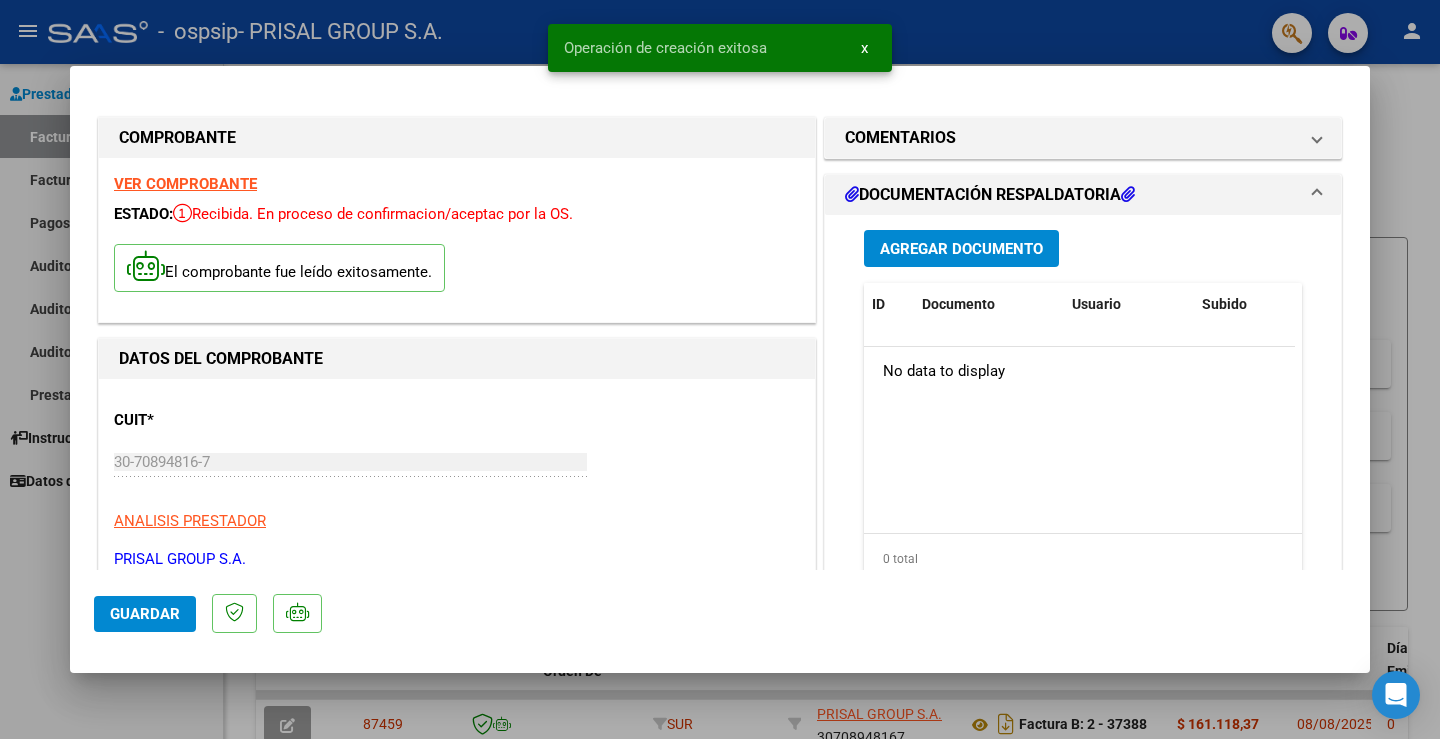 click at bounding box center (720, 369) 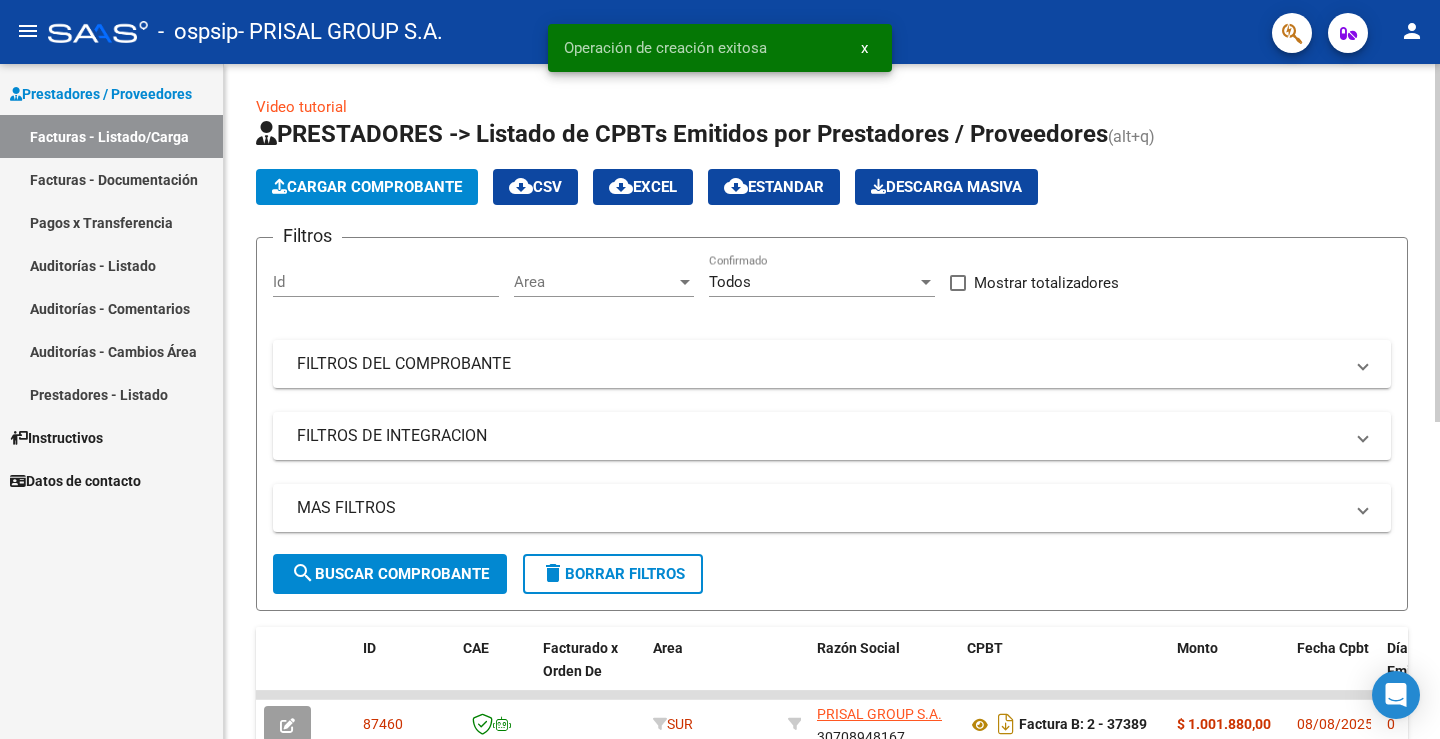 click on "Cargar Comprobante" 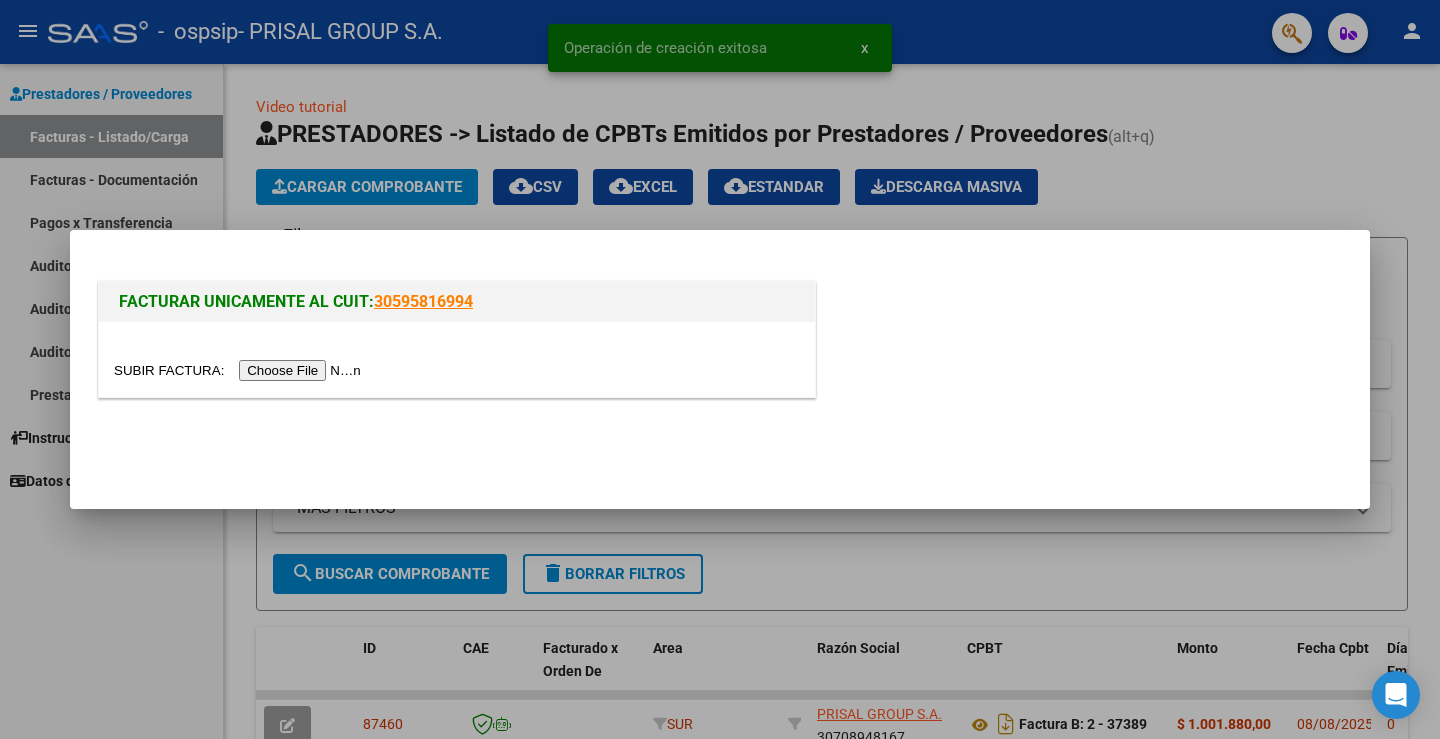 click at bounding box center [240, 370] 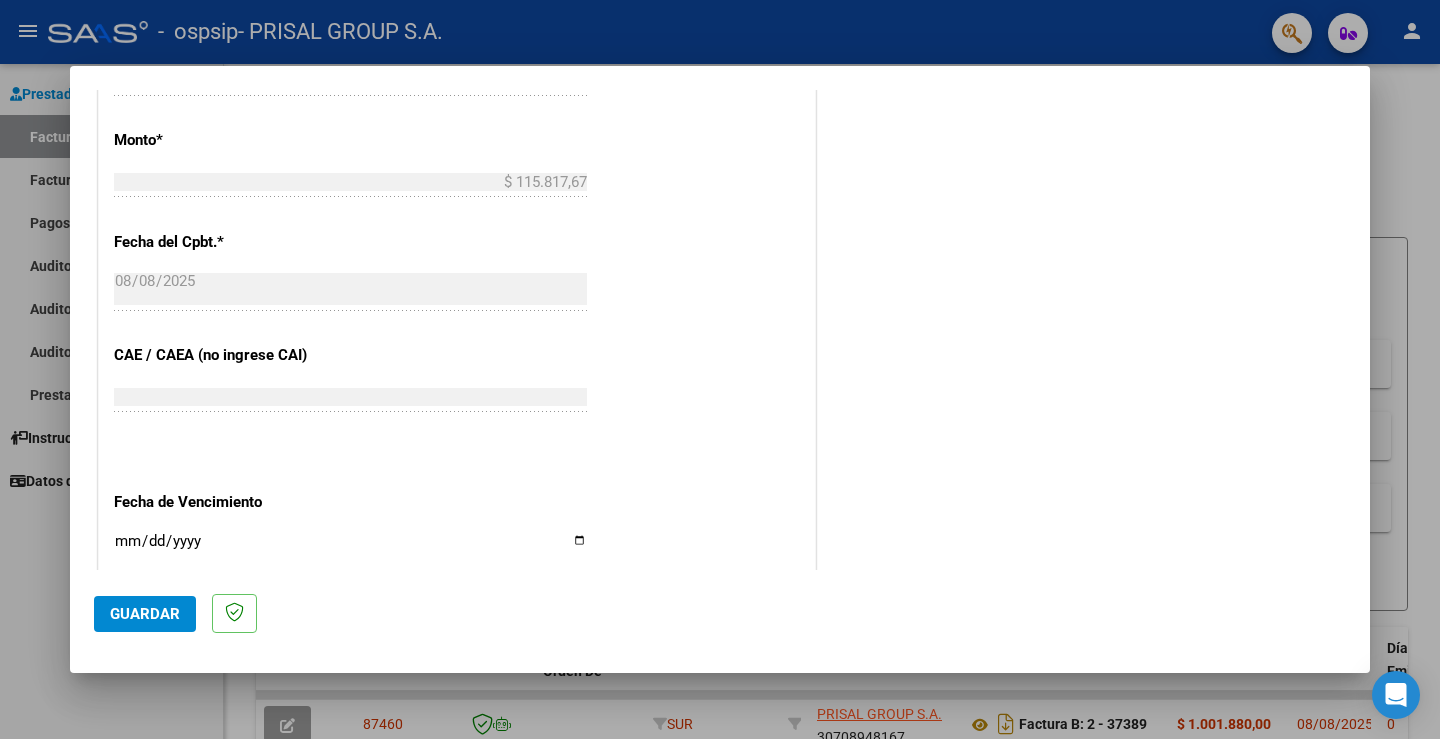 scroll, scrollTop: 1042, scrollLeft: 0, axis: vertical 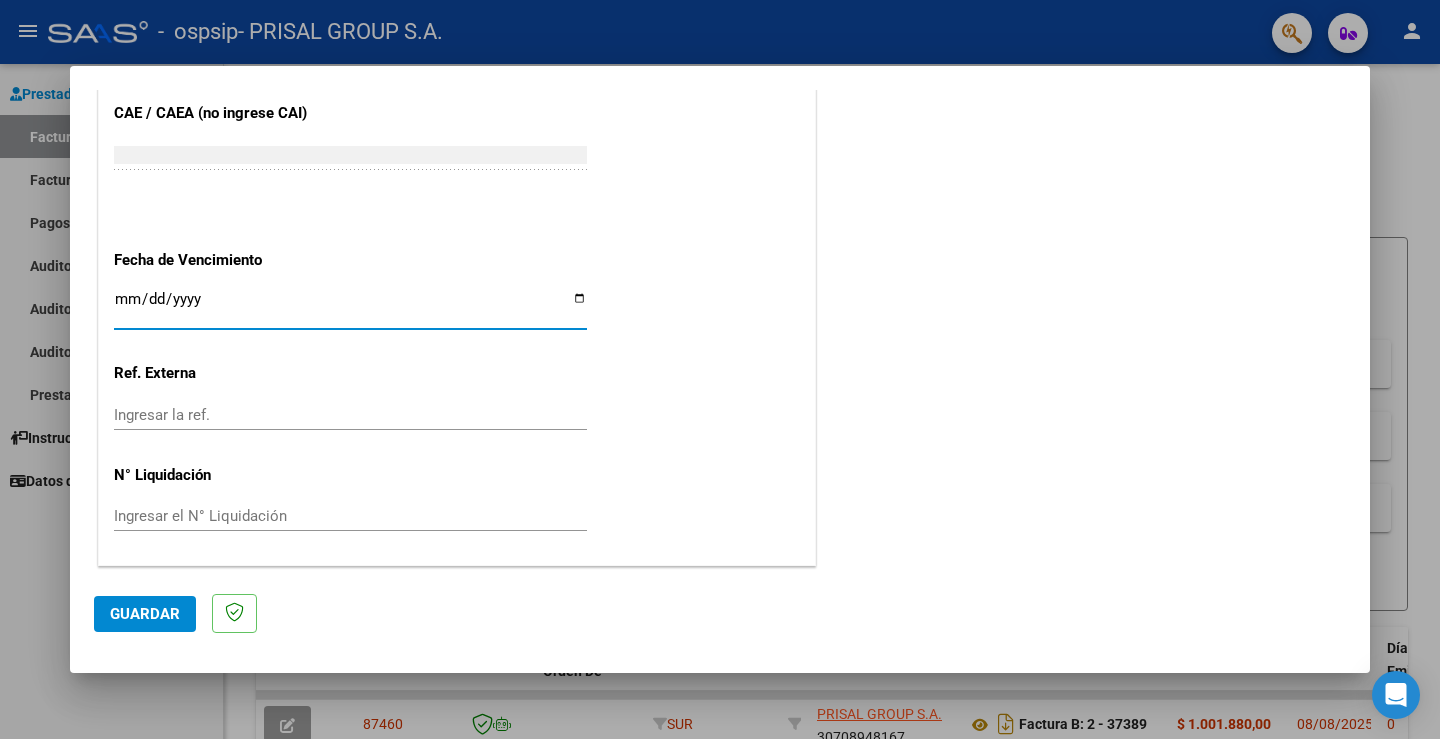 click on "Ingresar la fecha" at bounding box center [350, 307] 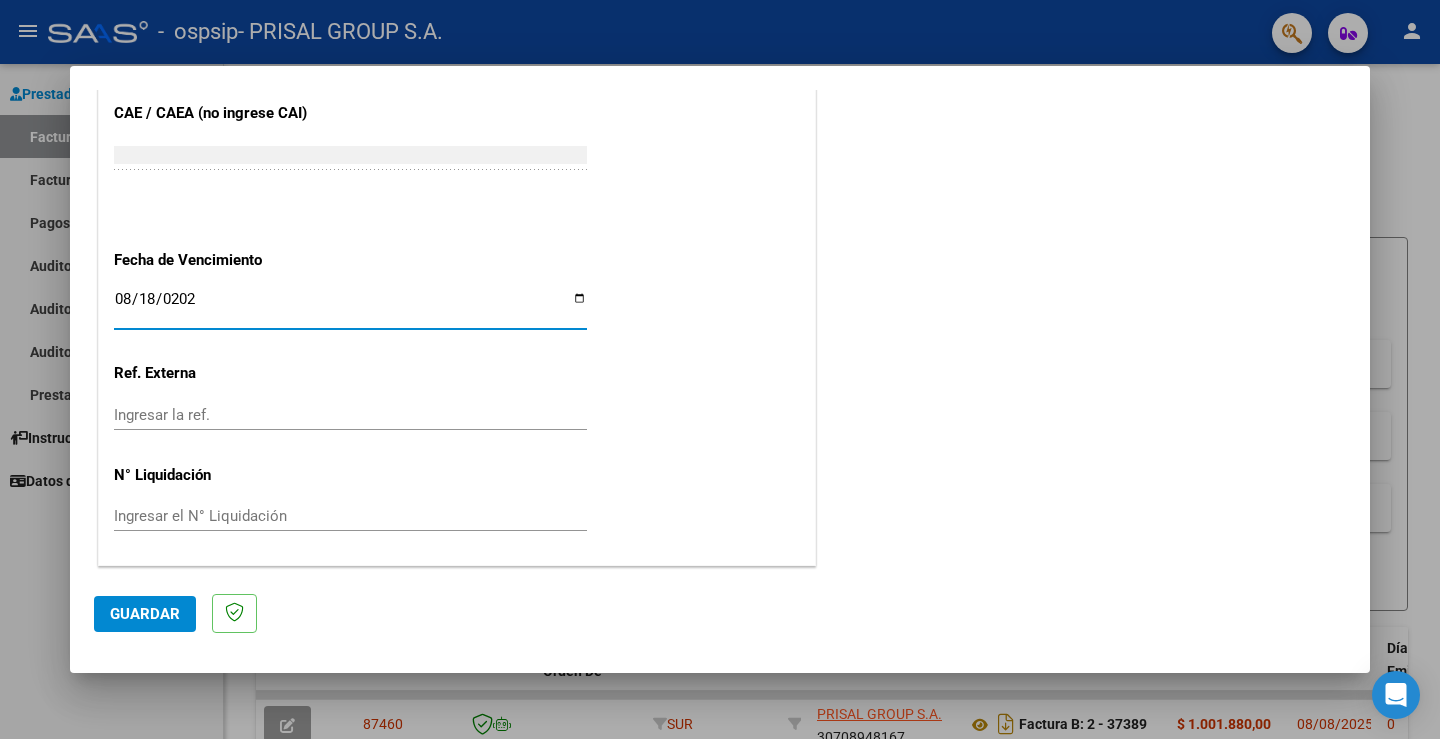 type on "2025-08-18" 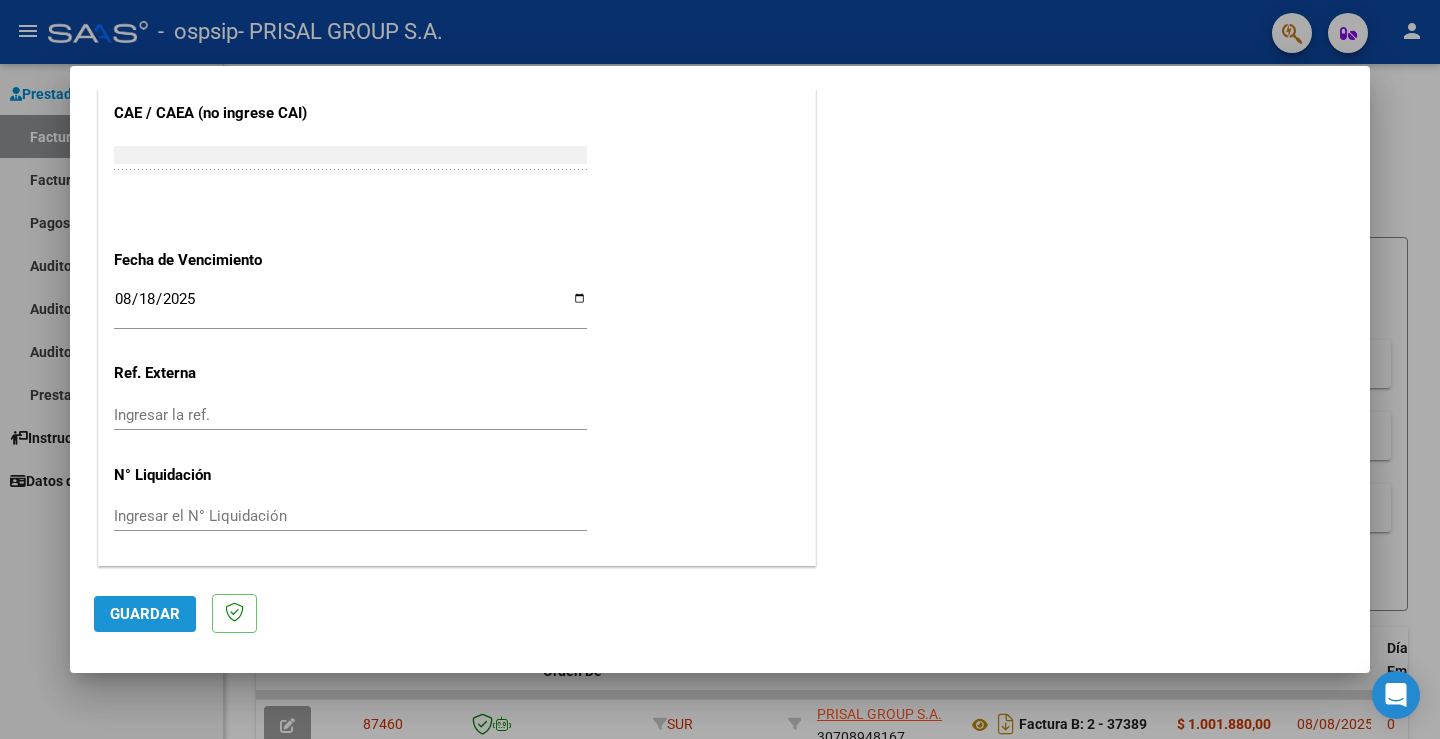 click on "Guardar" 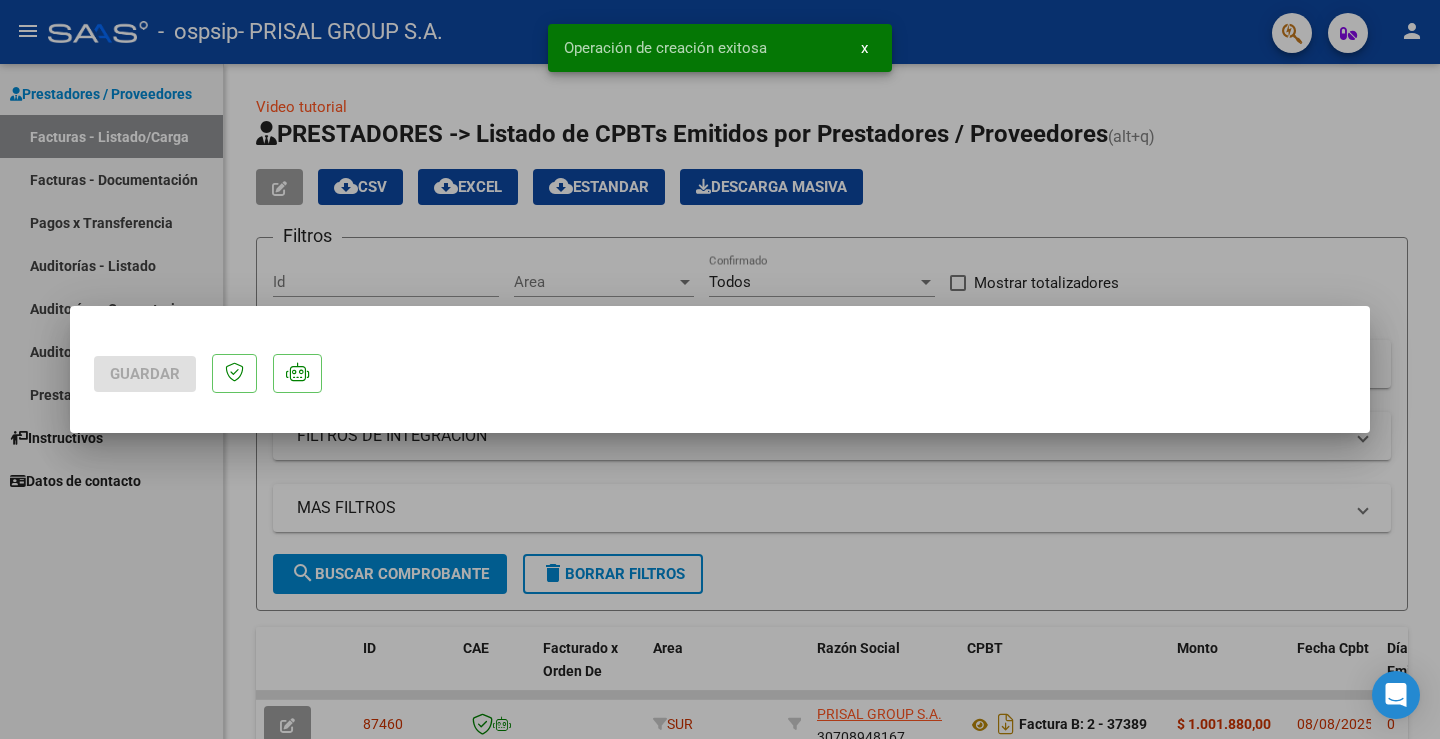 scroll, scrollTop: 0, scrollLeft: 0, axis: both 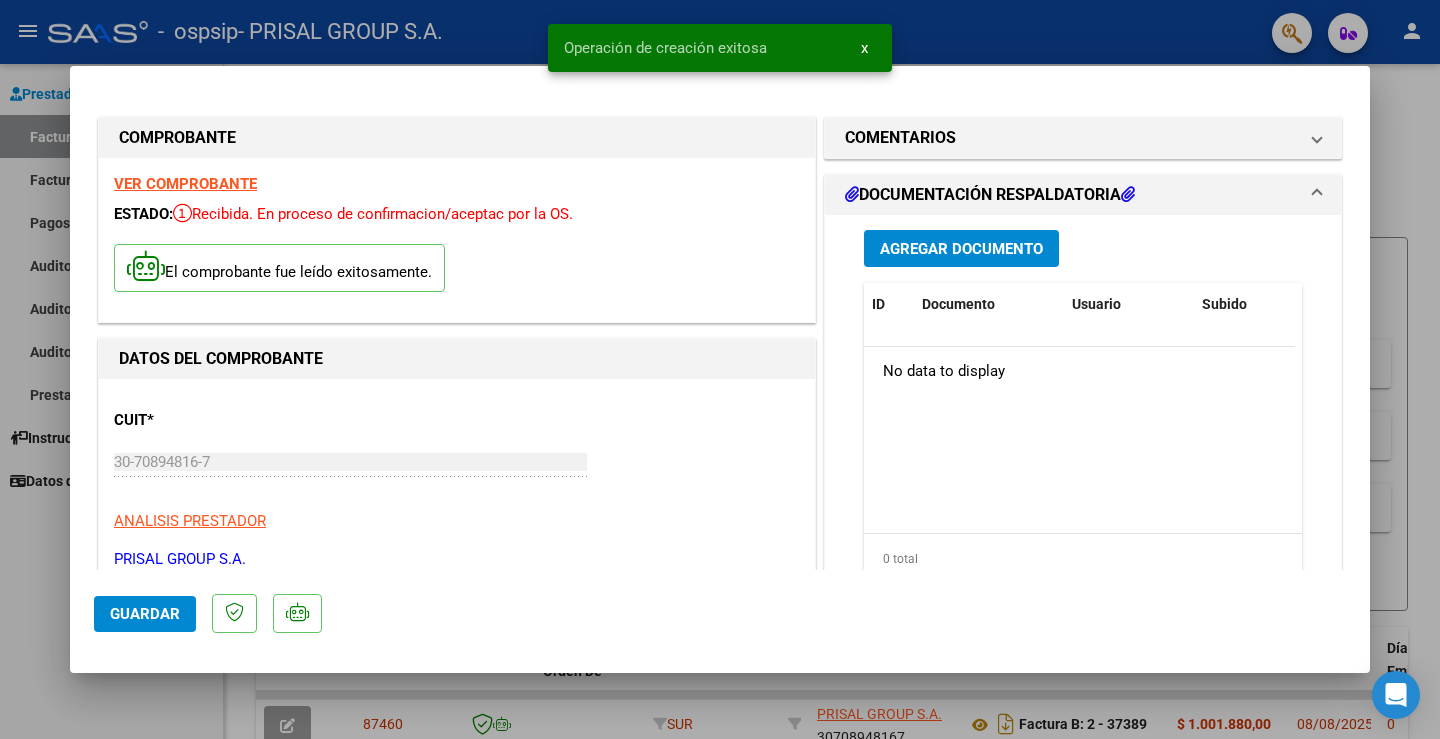 click at bounding box center [720, 369] 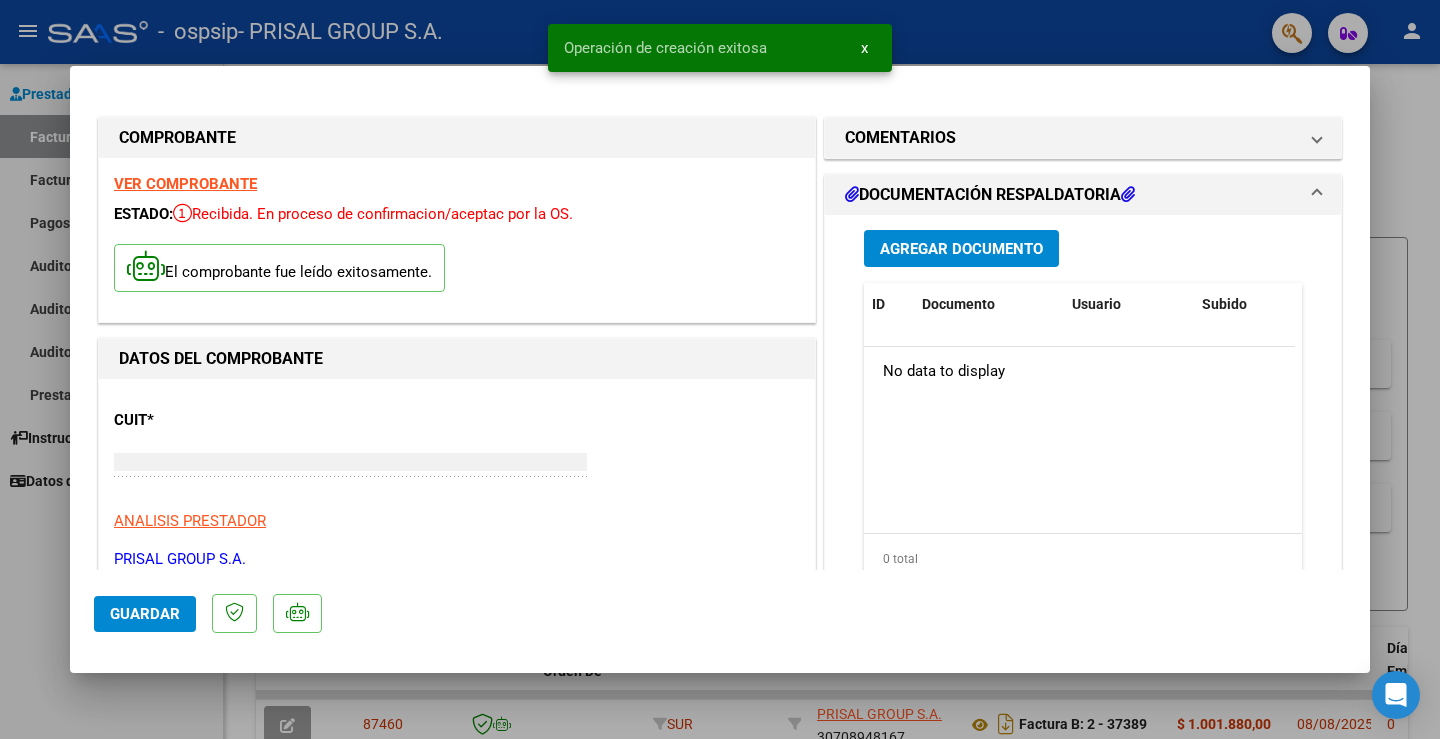 type 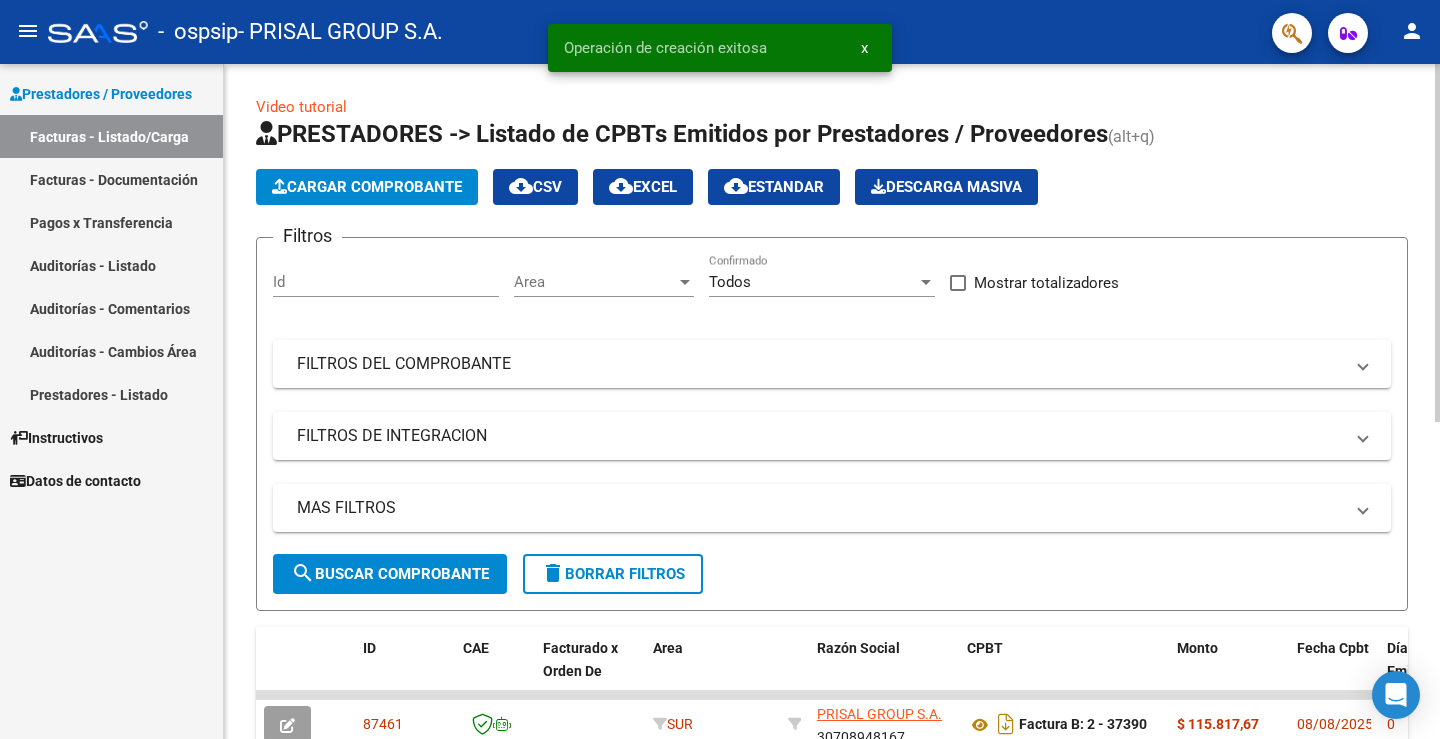 click on "Cargar Comprobante" 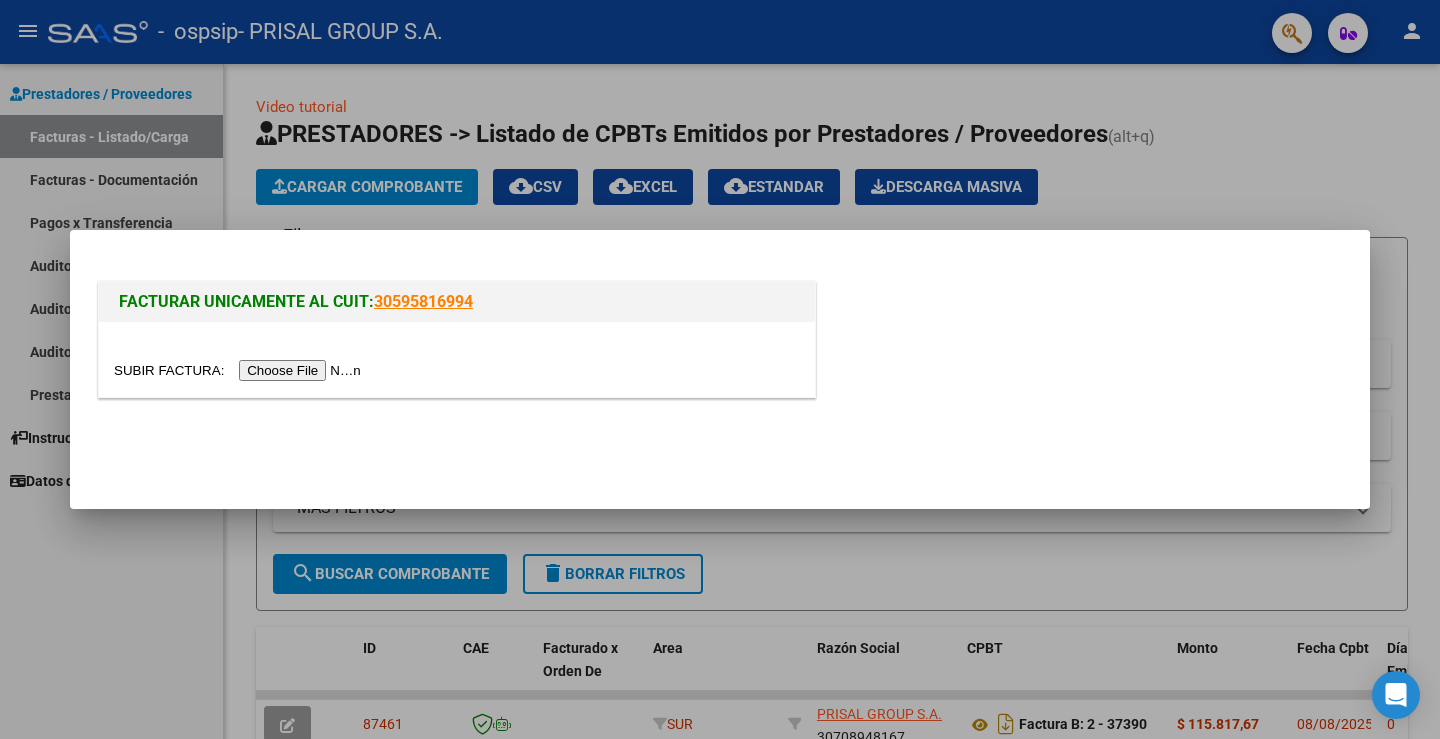 click at bounding box center [240, 370] 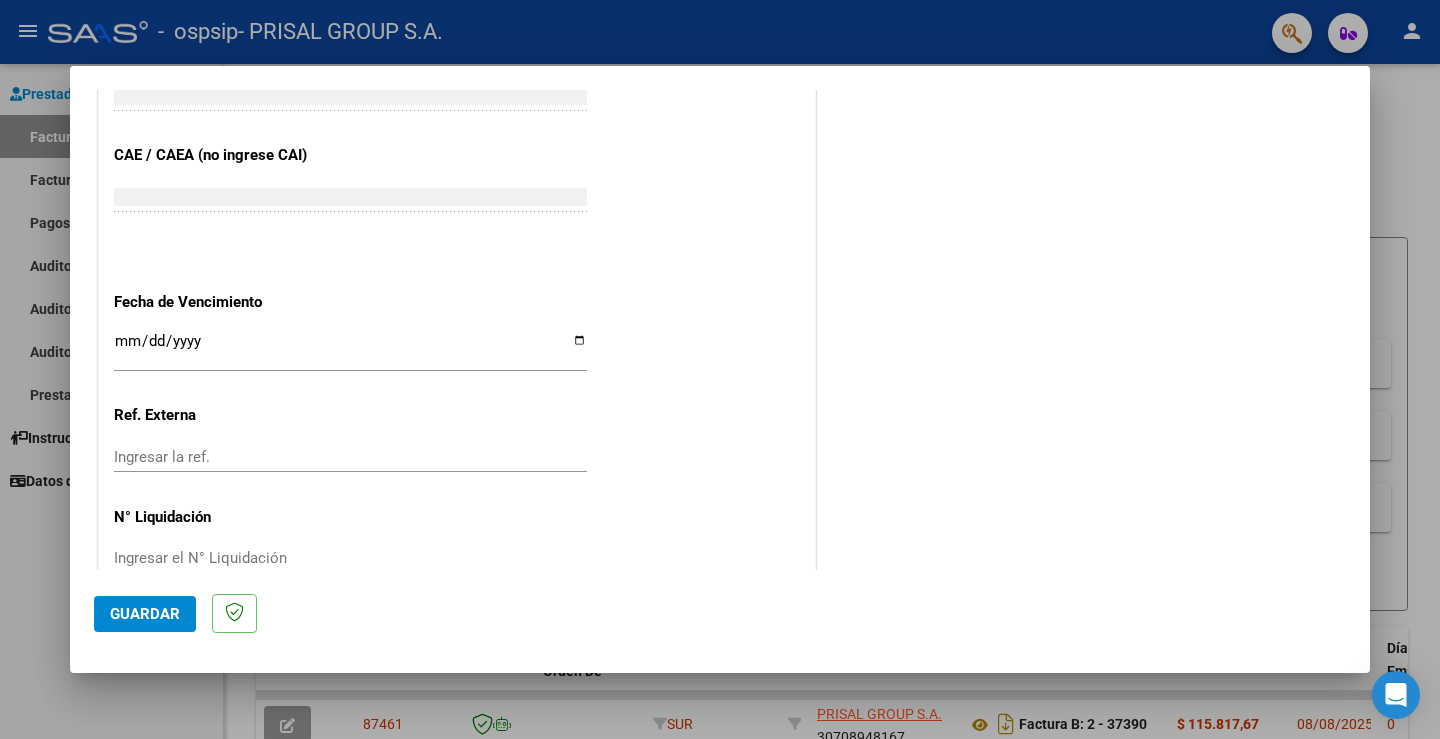 scroll, scrollTop: 1042, scrollLeft: 0, axis: vertical 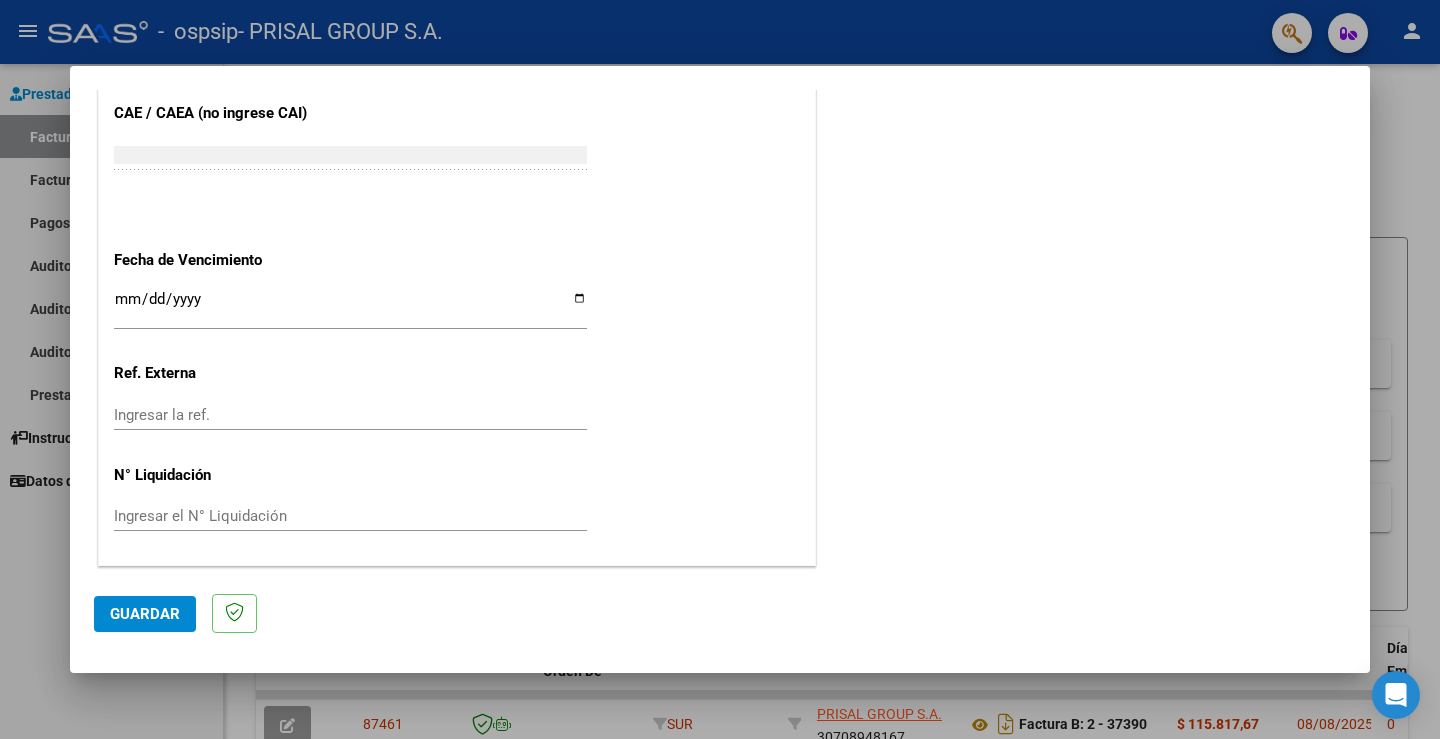click on "CUIT  *   [CUIT] Ingresar CUIT  ANALISIS PRESTADOR  Area destinado * SUR Seleccionar Area  Comprobante Tipo * Factura B Seleccionar Tipo Punto de Venta  *   [NUMBER] Ingresar el Nro.  Número  *   [NUMBER] Ingresar el Nro.  Monto  *   $ [AMOUNT] Ingresar el monto  Fecha del Cpbt.  *   [DATE] Ingresar la fecha  CAE / CAEA (no ingrese CAI)    [NUMBER] Ingresar el CAE o CAEA (no ingrese CAI)  Fecha de Vencimiento    Ingresar la fecha  Ref. Externa    Ingresar la ref.  N° Liquidación    Ingresar el N° Liquidación" at bounding box center (457, -68) 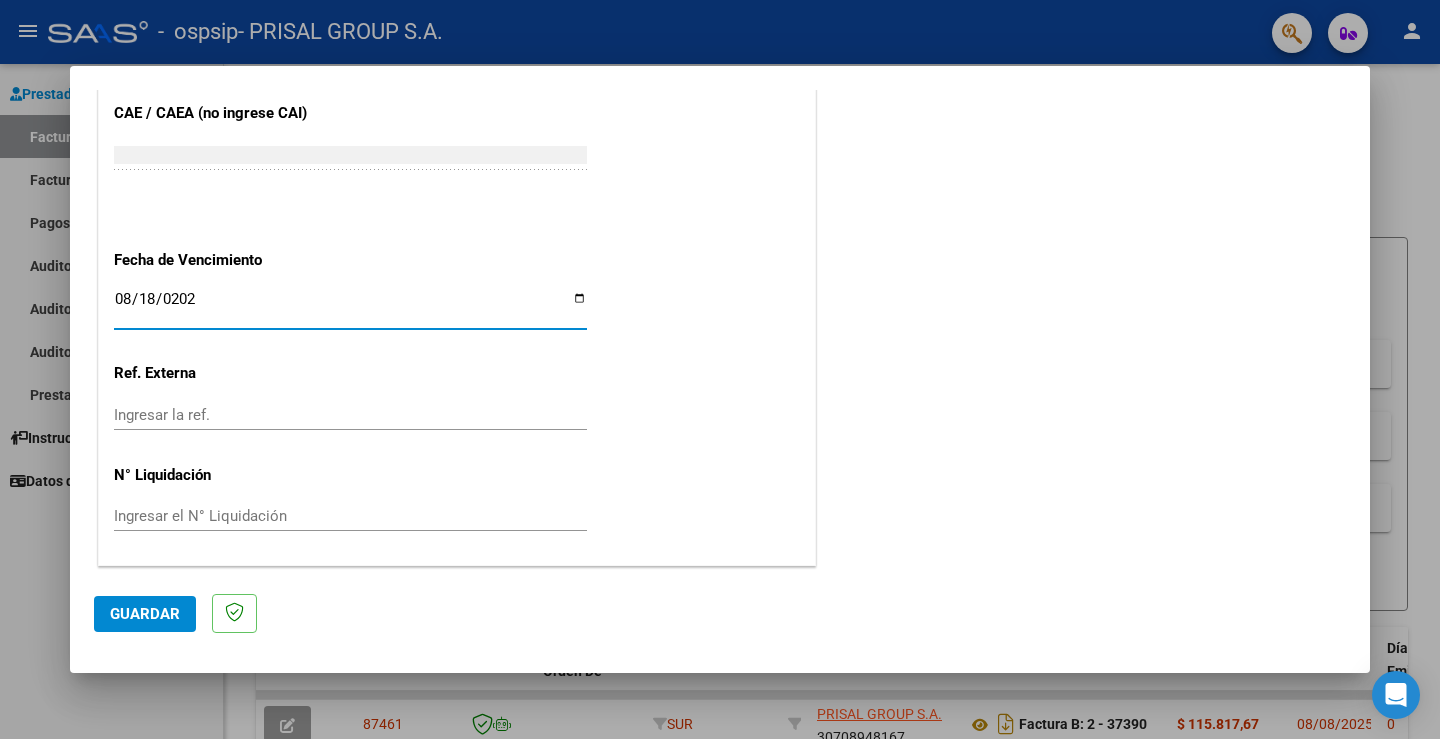 type on "2025-08-18" 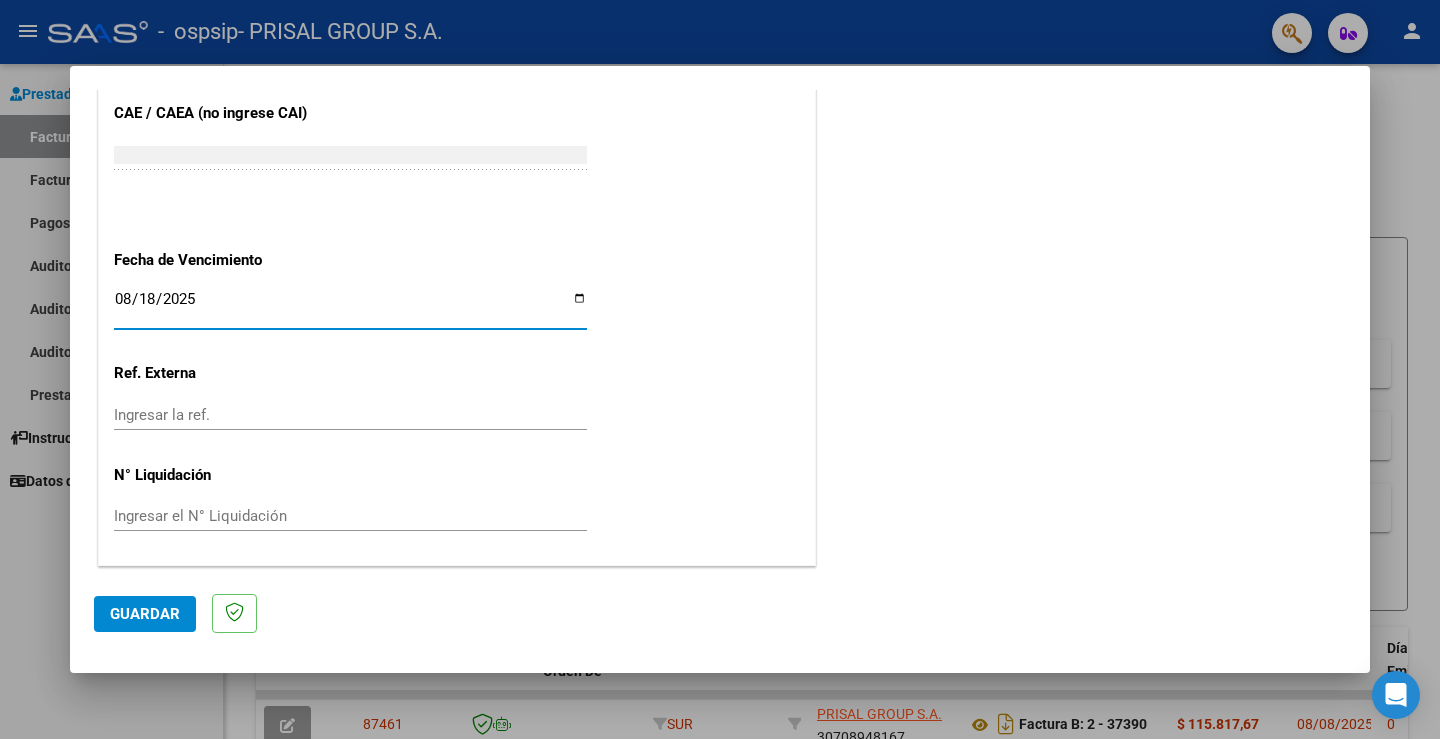 click on "Guardar" 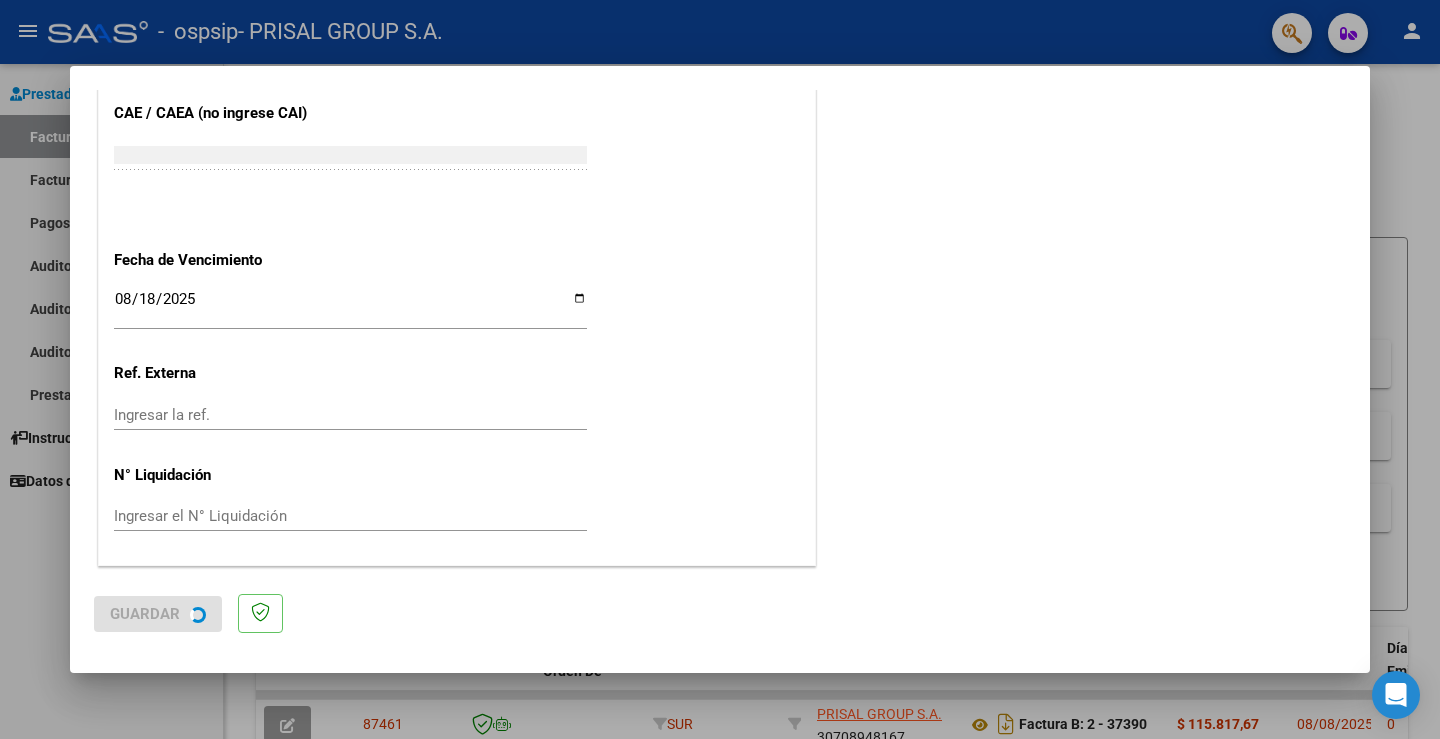 scroll, scrollTop: 0, scrollLeft: 0, axis: both 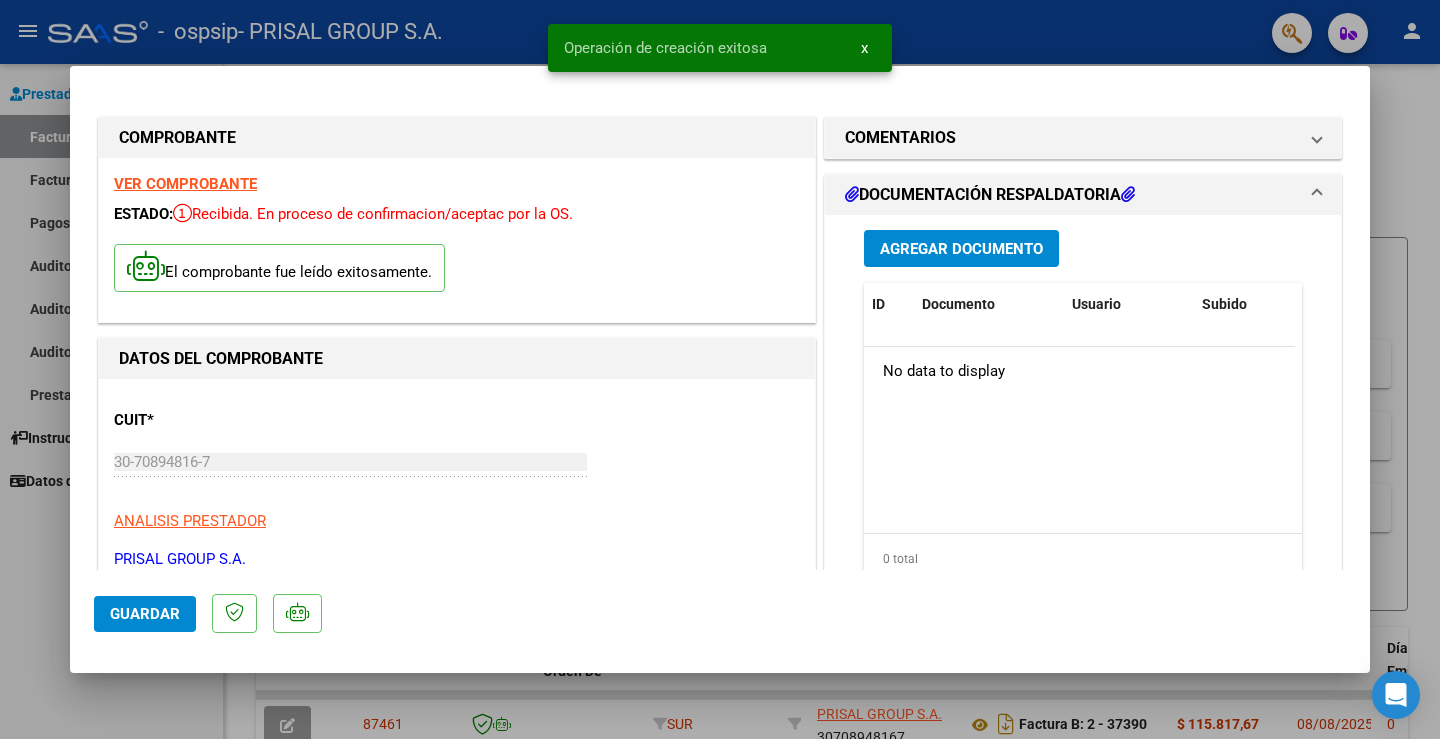 drag, startPoint x: 0, startPoint y: 553, endPoint x: 20, endPoint y: 526, distance: 33.600594 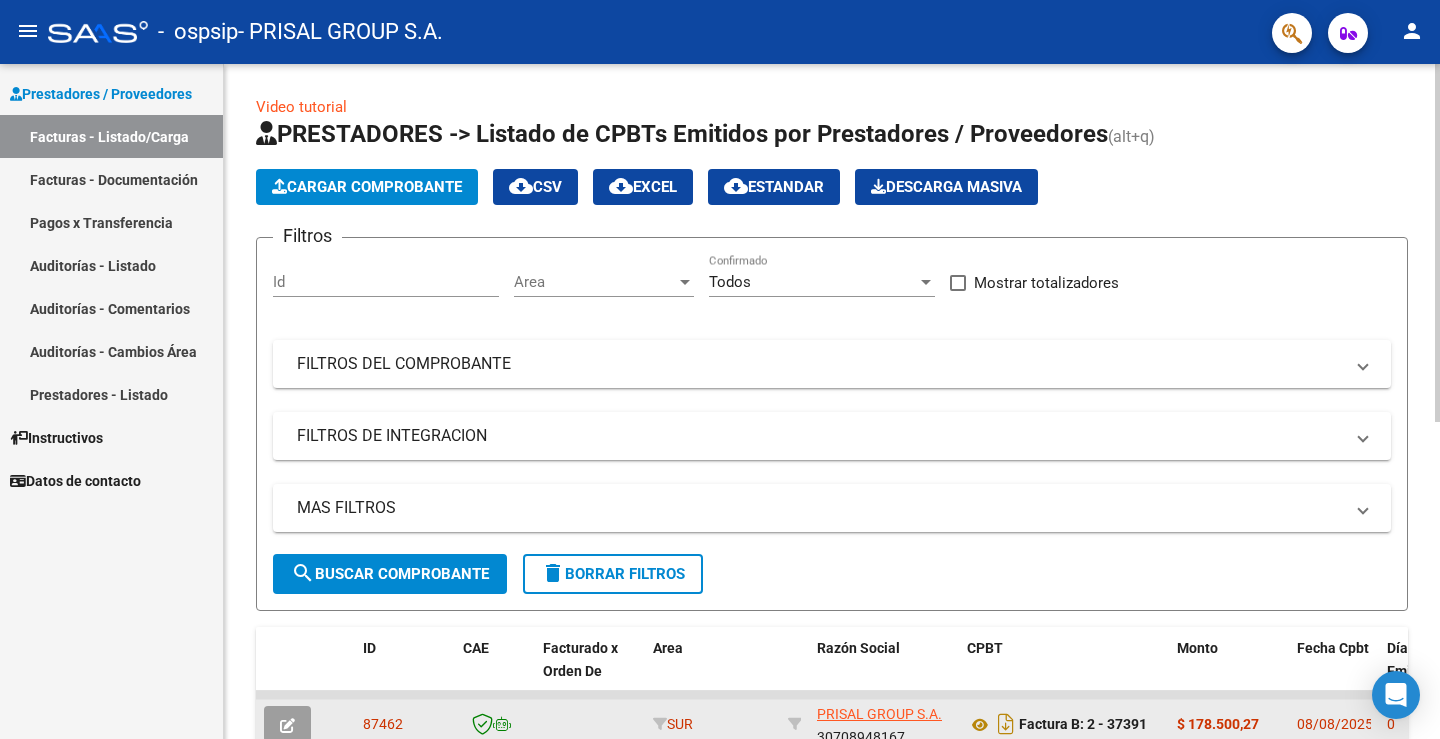 click 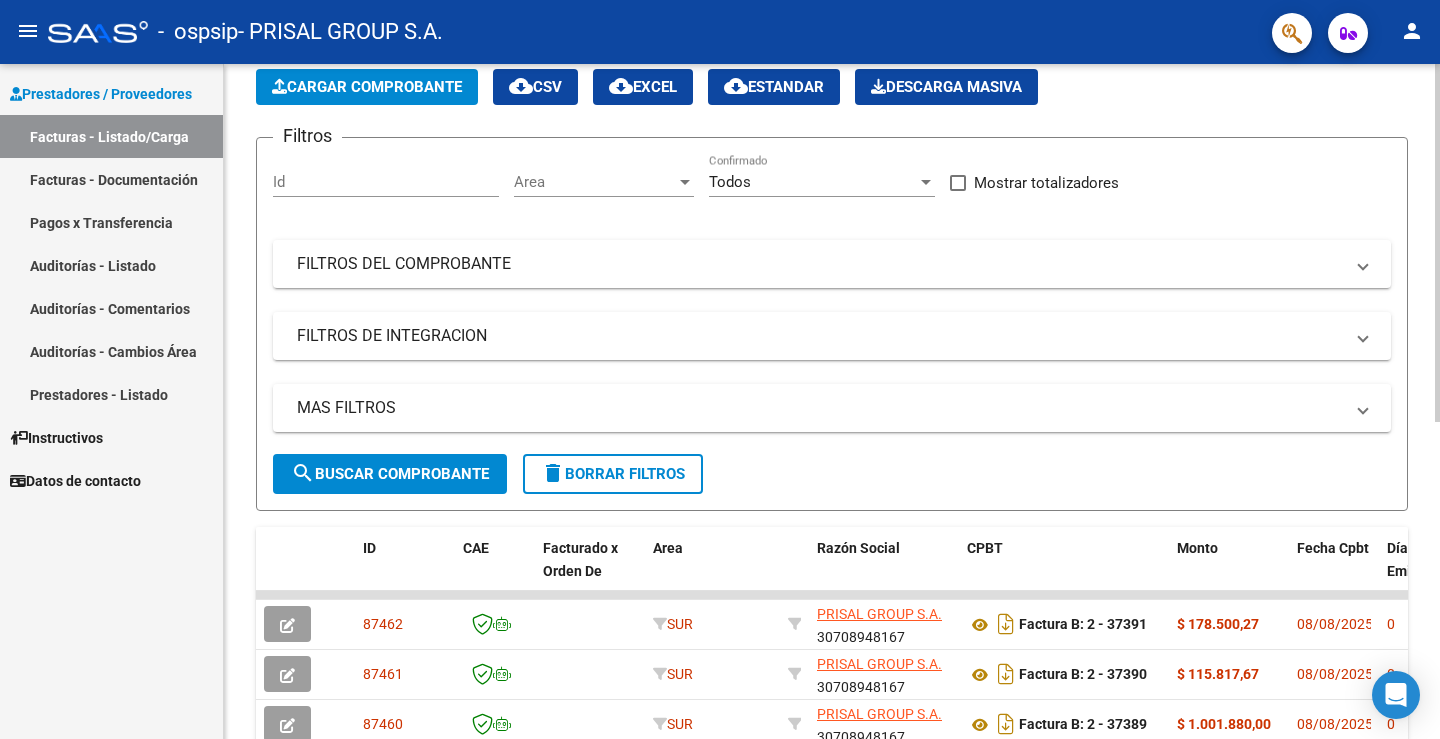 scroll, scrollTop: 0, scrollLeft: 0, axis: both 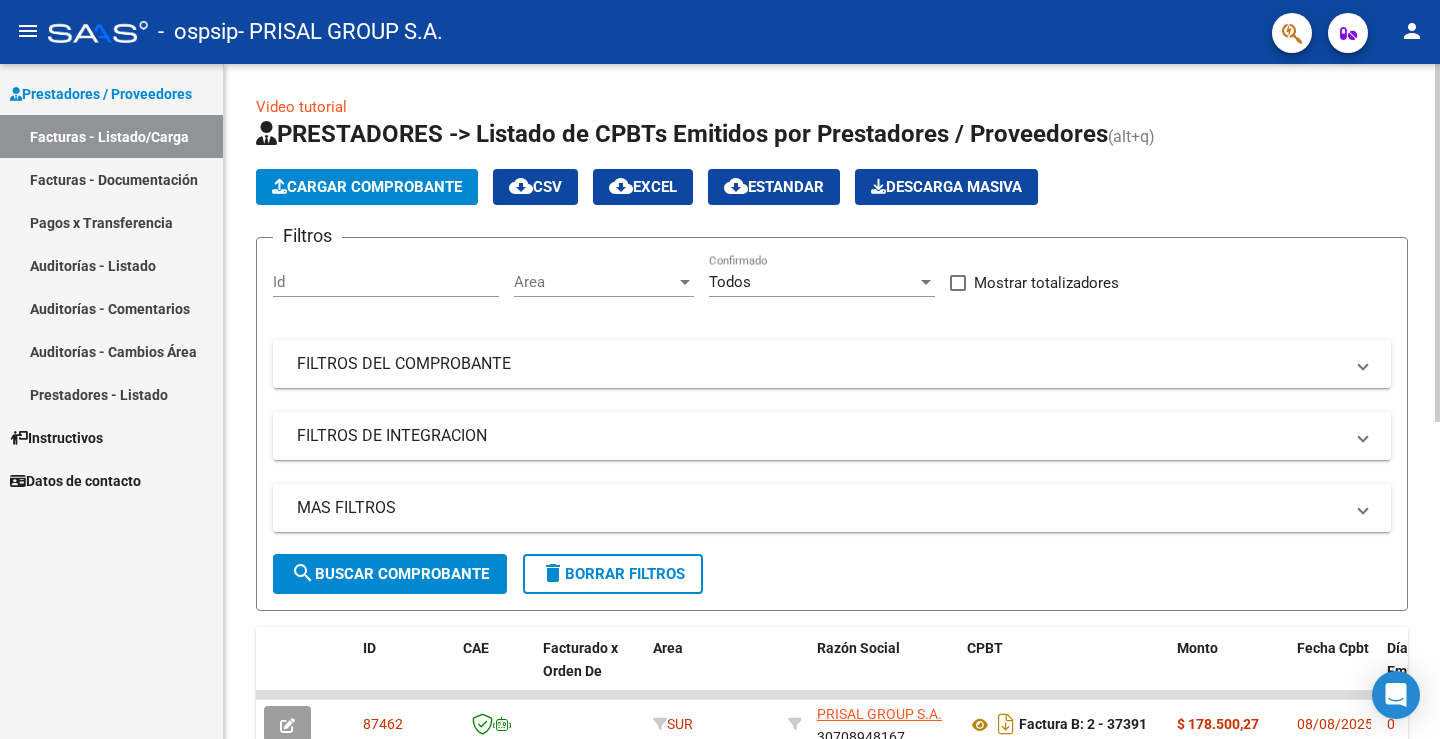 drag, startPoint x: 449, startPoint y: 131, endPoint x: 240, endPoint y: 134, distance: 209.02153 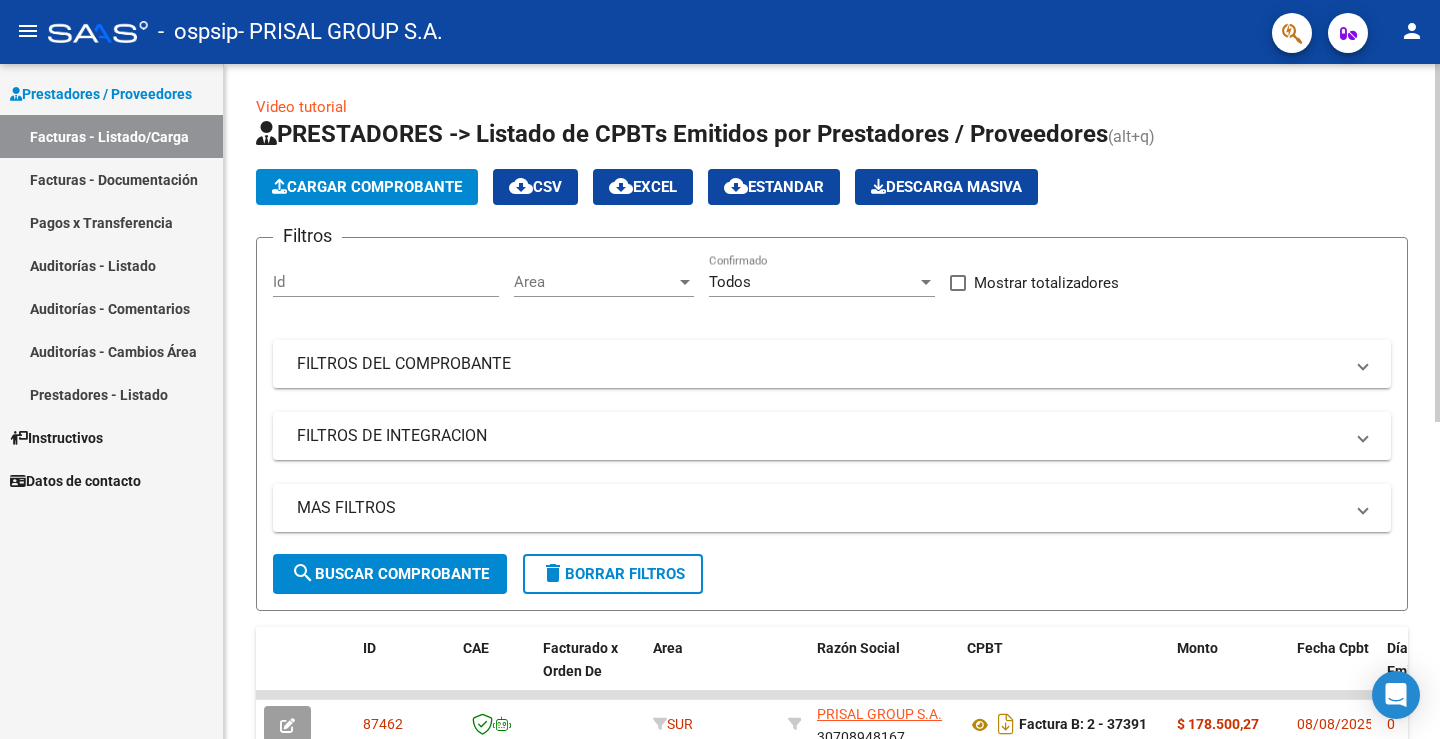 click on "Video tutorial   PRESTADORES -> Listado de CPBTs Emitidos por Prestadores / Proveedores (alt+q)   Cargar Comprobante
cloud_download  CSV  cloud_download  EXCEL  cloud_download  Estandar   Descarga Masiva
Filtros Id Area Area Todos Confirmado   Mostrar totalizadores   FILTROS DEL COMPROBANTE  Comprobante Tipo Comprobante Tipo Start date – End date Fec. Comprobante Desde / Hasta Días Emisión Desde(cant. días) Días Emisión Hasta(cant. días) CUIT / Razón Social Pto. Venta Nro. Comprobante Código SSS CAE Válido CAE Válido Todos Cargado Módulo Hosp. Todos Tiene facturacion Apócrifa Hospital Refes  FILTROS DE INTEGRACION  Período De Prestación Campos del Archivo de Rendición Devuelto x SSS (dr_envio) Todos Rendido x SSS (dr_envio) Tipo de Registro Tipo de Registro Período Presentación Período Presentación Campos del Legajo Asociado (preaprobación) Afiliado Legajo (cuil/nombre) Todos Solo facturas preaprobadas  MAS FILTROS  Todos Con Doc. Respaldatoria Todos Con Trazabilidad Todos – – 0" 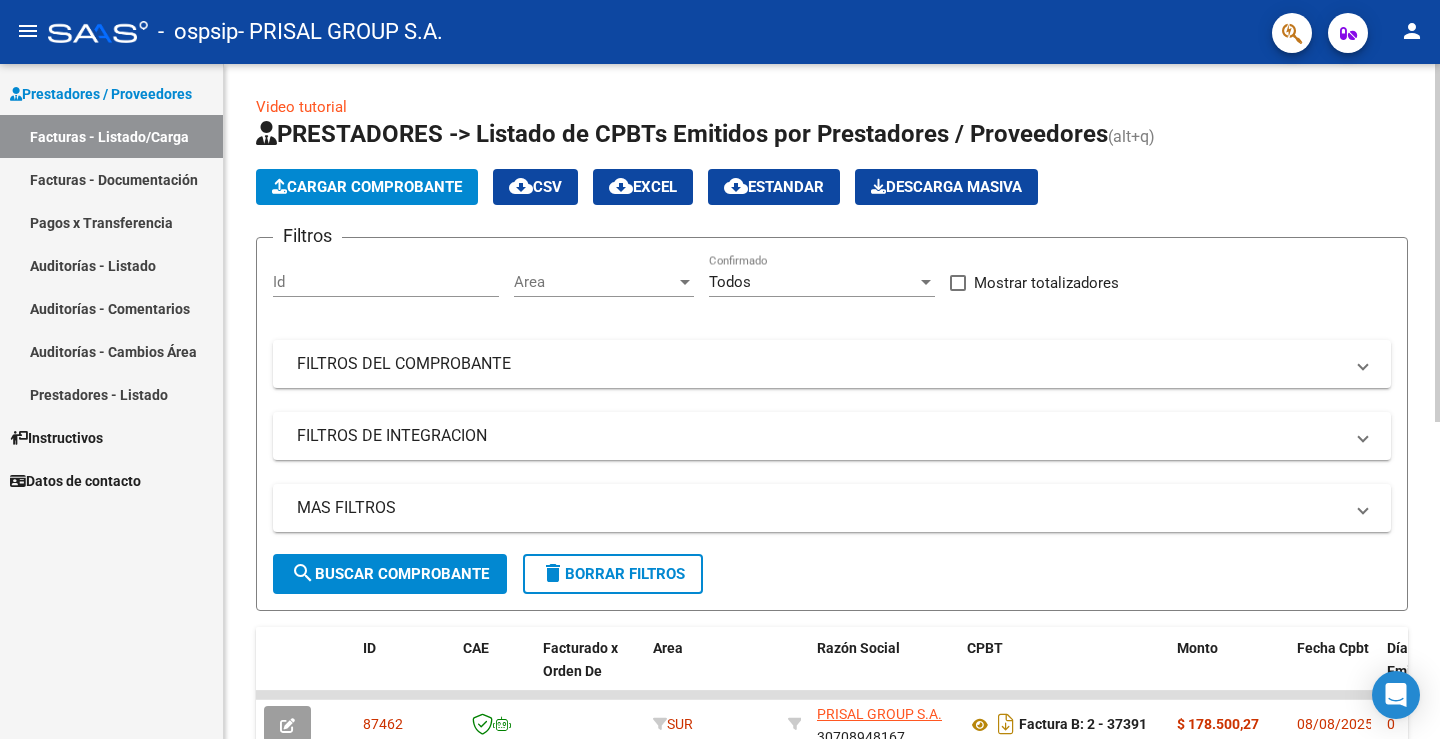 drag, startPoint x: 1214, startPoint y: 130, endPoint x: 475, endPoint y: 124, distance: 739.02435 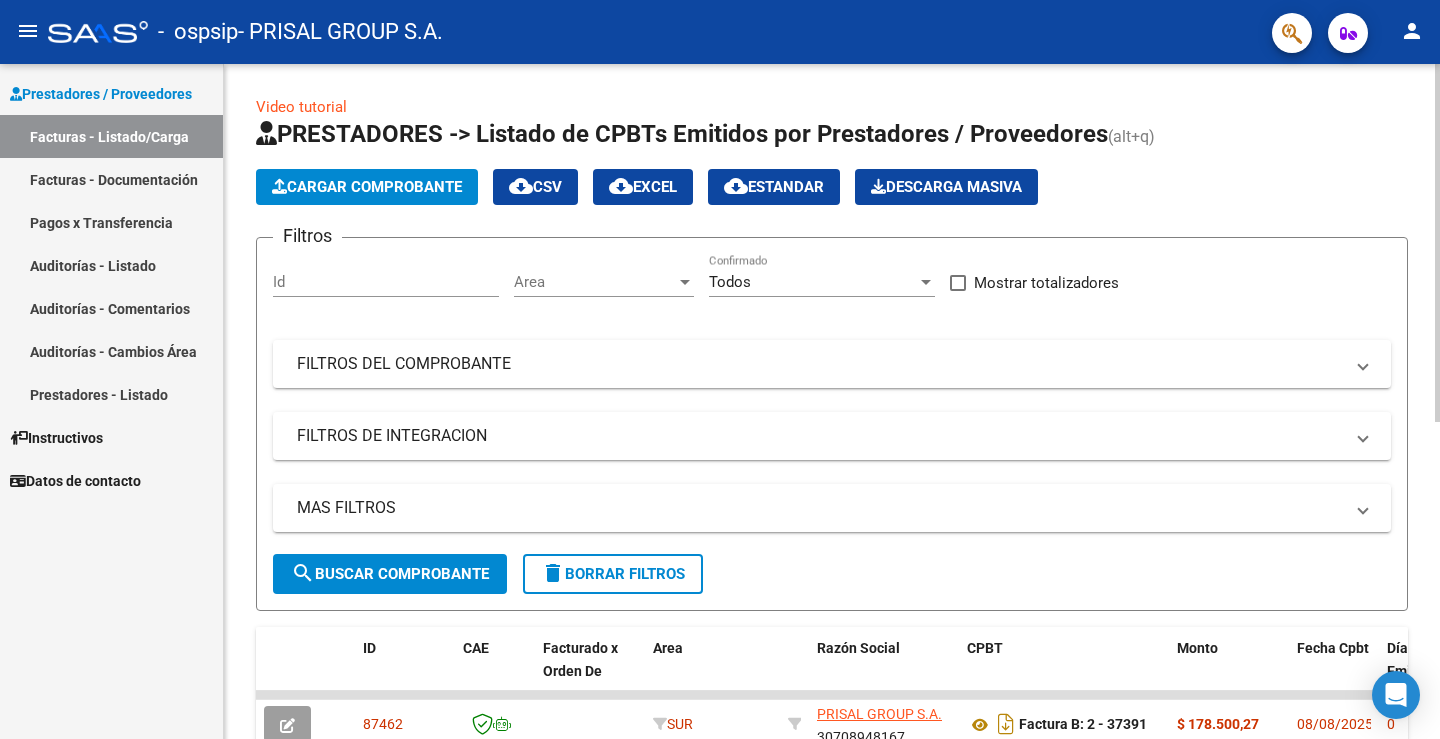 click on "Video tutorial   PRESTADORES -> Listado de CPBTs Emitidos por Prestadores / Proveedores (alt+q)   Cargar Comprobante
cloud_download  CSV  cloud_download  EXCEL  cloud_download  Estandar   Descarga Masiva
Filtros Id Area Area Todos Confirmado   Mostrar totalizadores   FILTROS DEL COMPROBANTE  Comprobante Tipo Comprobante Tipo Start date – End date Fec. Comprobante Desde / Hasta Días Emisión Desde(cant. días) Días Emisión Hasta(cant. días) CUIT / Razón Social Pto. Venta Nro. Comprobante Código SSS CAE Válido CAE Válido Todos Cargado Módulo Hosp. Todos Tiene facturacion Apócrifa Hospital Refes  FILTROS DE INTEGRACION  Período De Prestación Campos del Archivo de Rendición Devuelto x SSS (dr_envio) Todos Rendido x SSS (dr_envio) Tipo de Registro Tipo de Registro Período Presentación Período Presentación Campos del Legajo Asociado (preaprobación) Afiliado Legajo (cuil/nombre) Todos Solo facturas preaprobadas  MAS FILTROS  Todos Con Doc. Respaldatoria Todos Con Trazabilidad Todos – – 0" 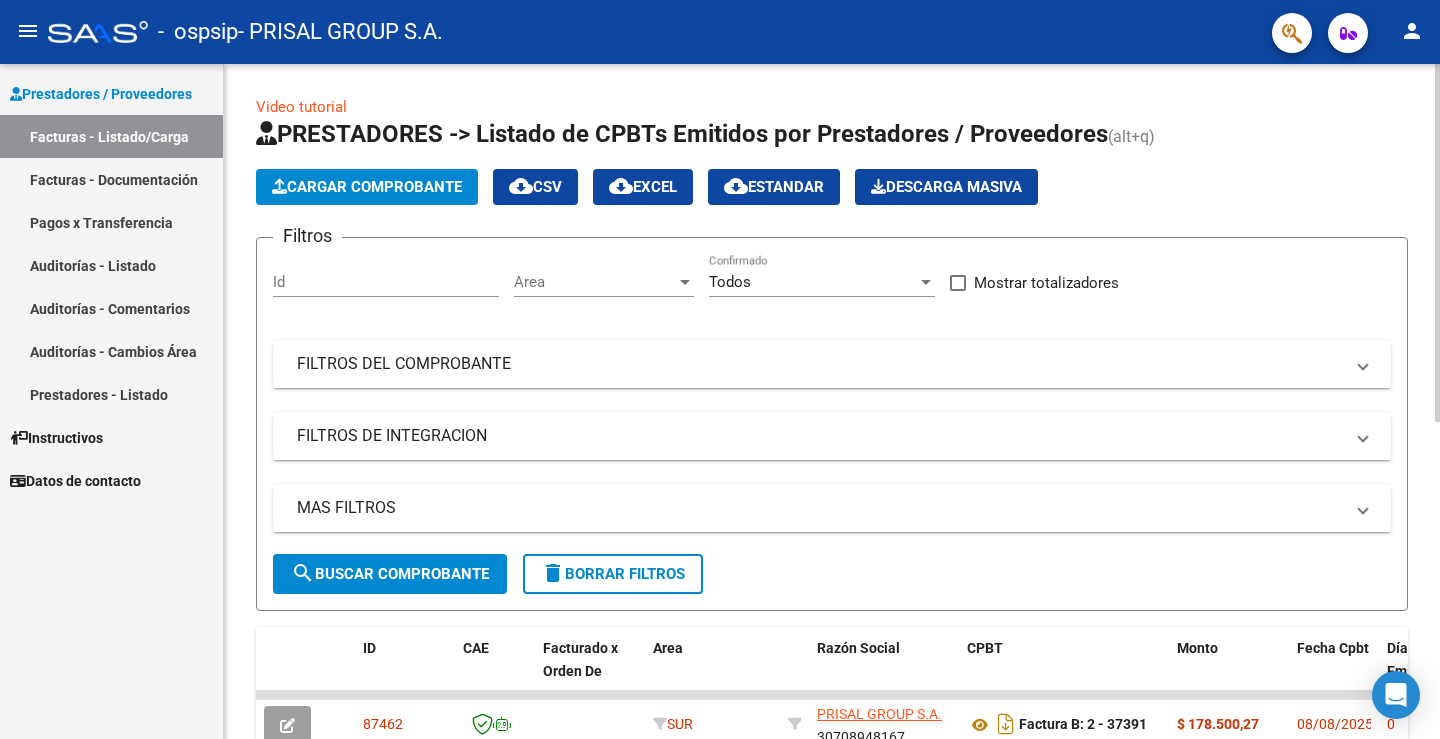 drag, startPoint x: 1219, startPoint y: 144, endPoint x: 978, endPoint y: 144, distance: 241 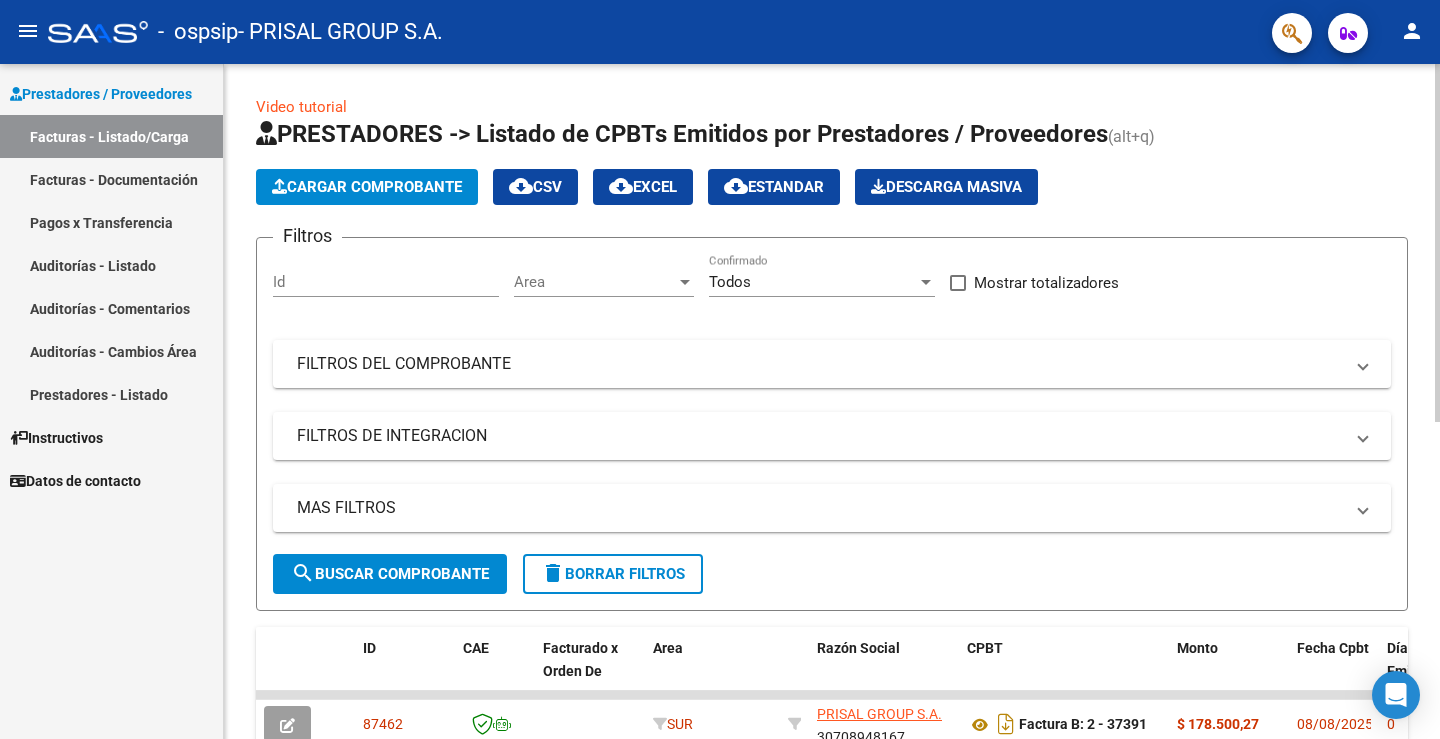 drag, startPoint x: 1108, startPoint y: 134, endPoint x: 976, endPoint y: 156, distance: 133.82077 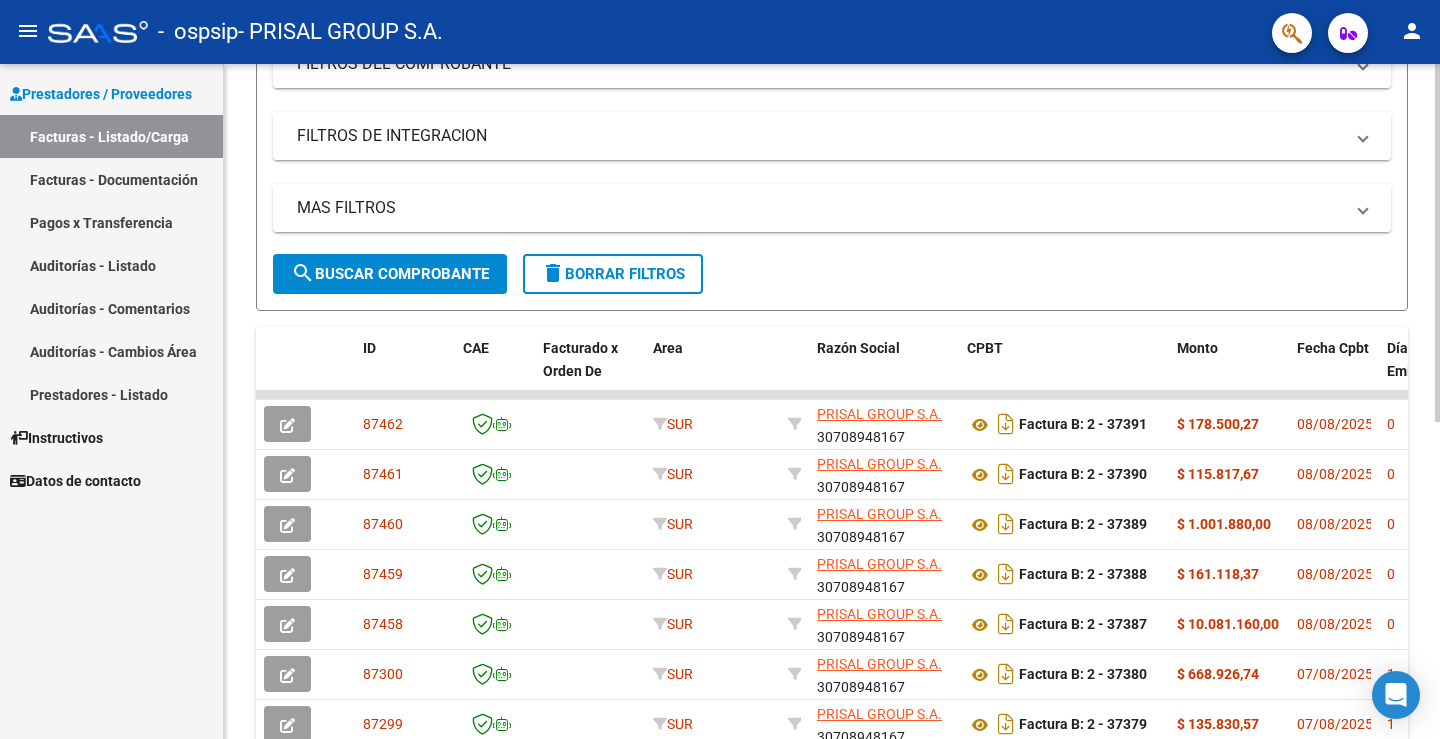 scroll, scrollTop: 0, scrollLeft: 0, axis: both 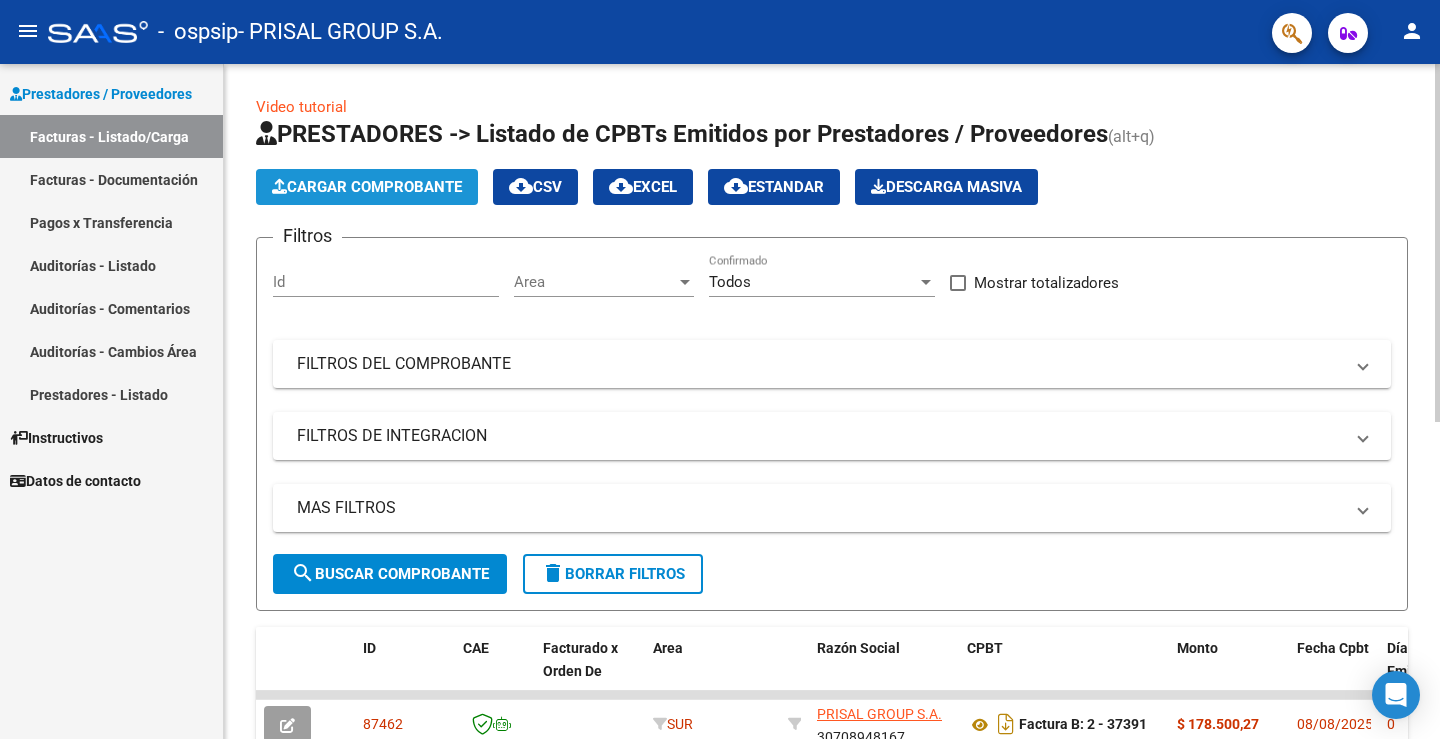 click on "Cargar Comprobante" 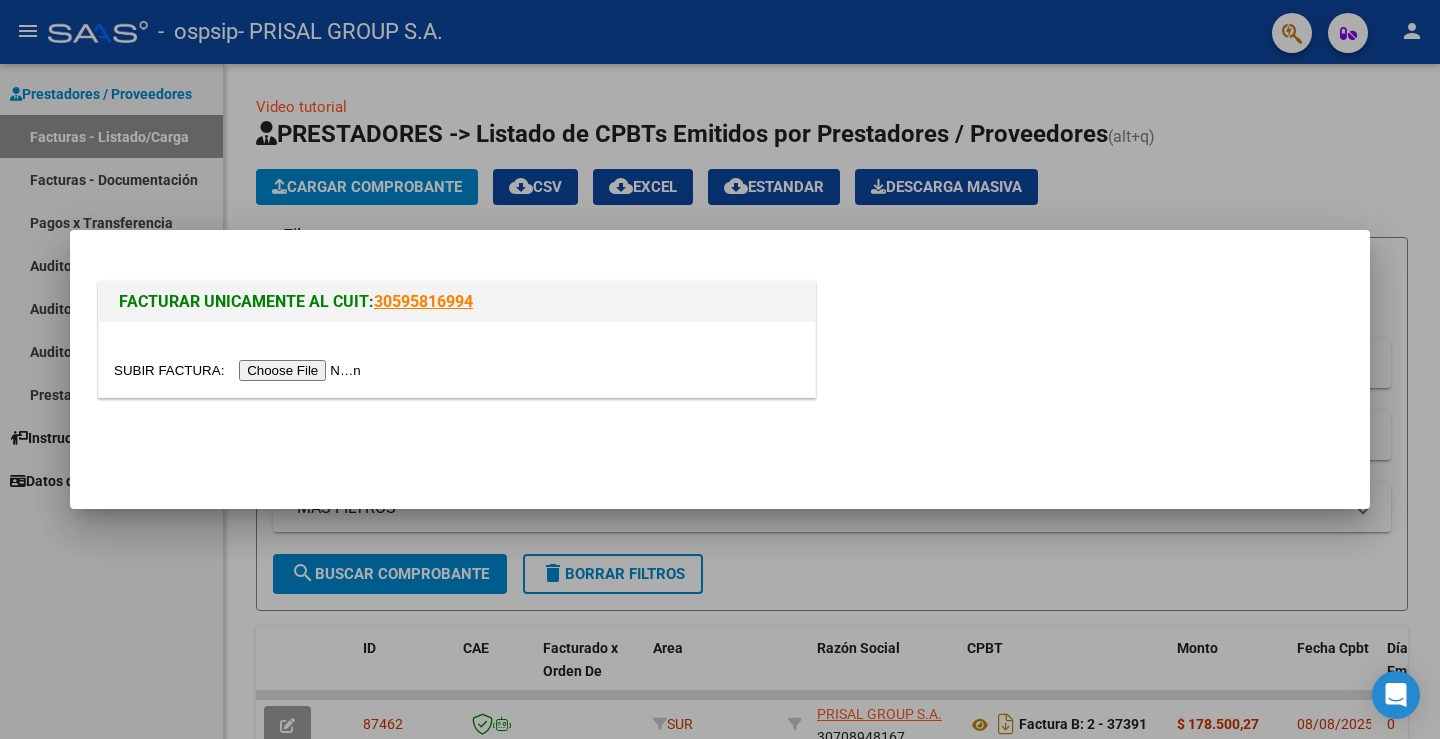 click at bounding box center [240, 370] 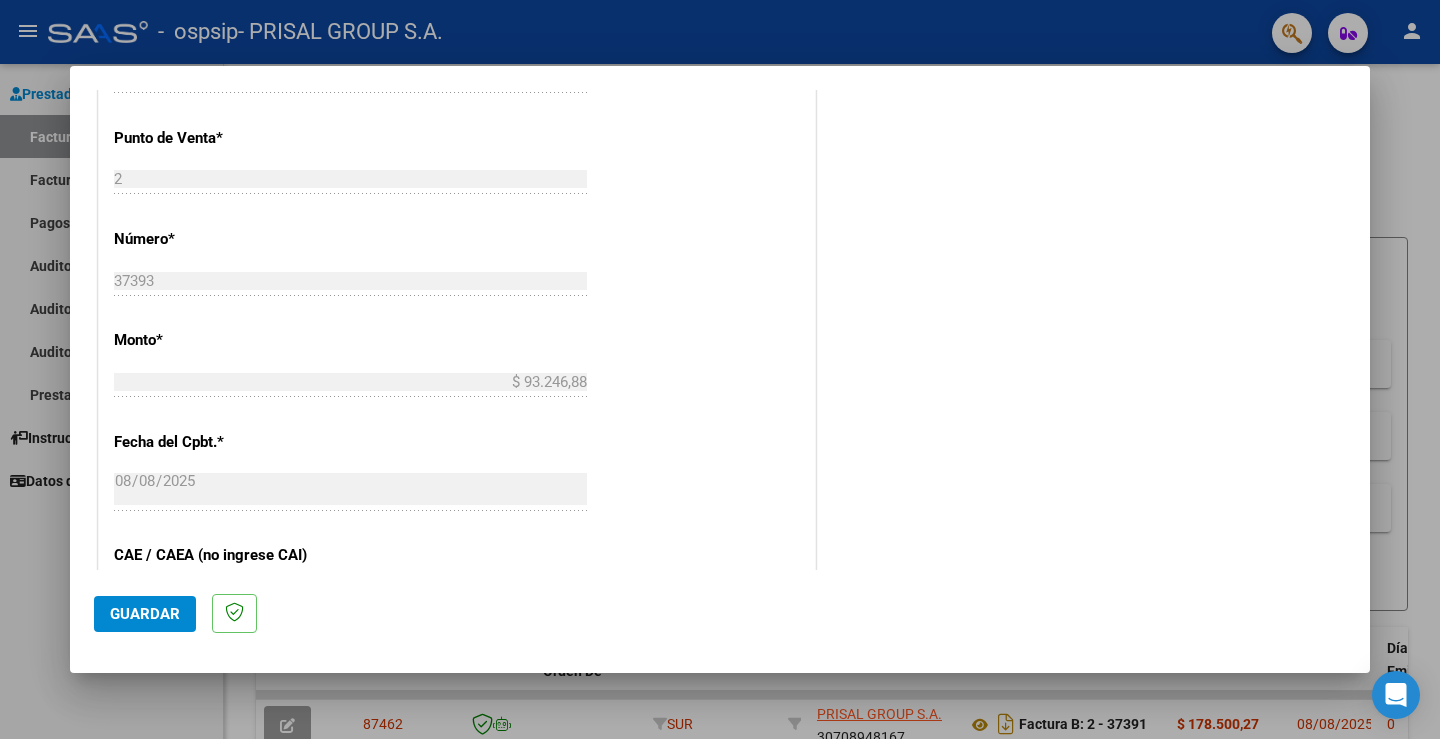 scroll, scrollTop: 1042, scrollLeft: 0, axis: vertical 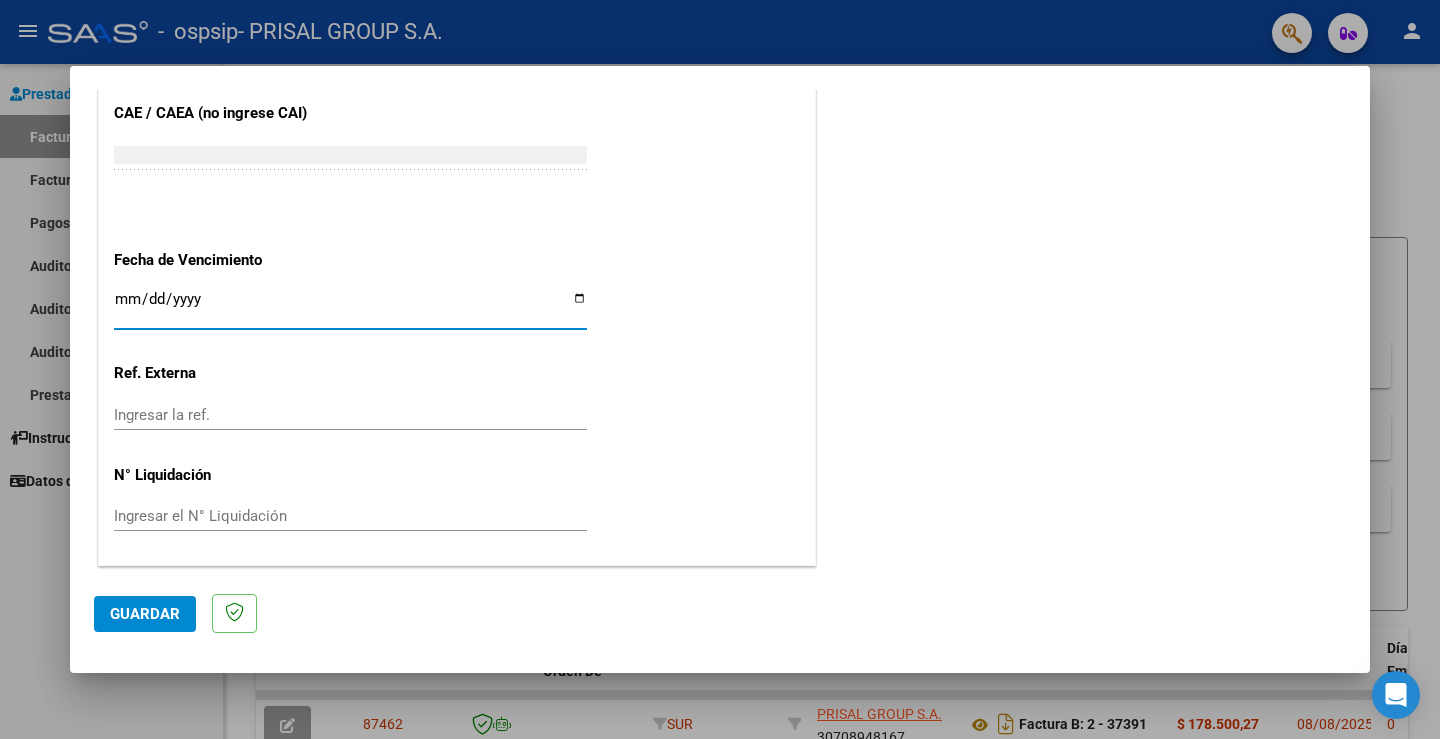 click on "Ingresar la fecha" at bounding box center [350, 307] 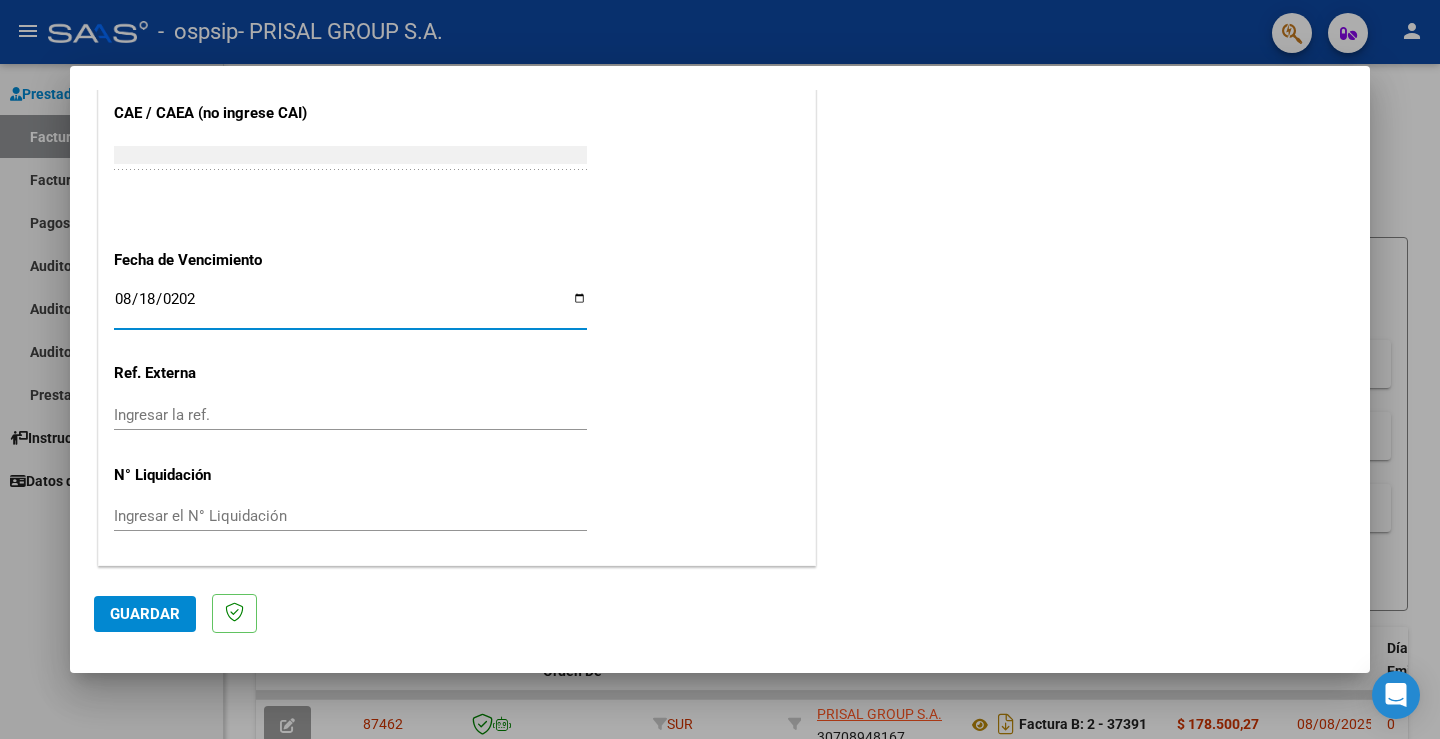 type on "2025-08-18" 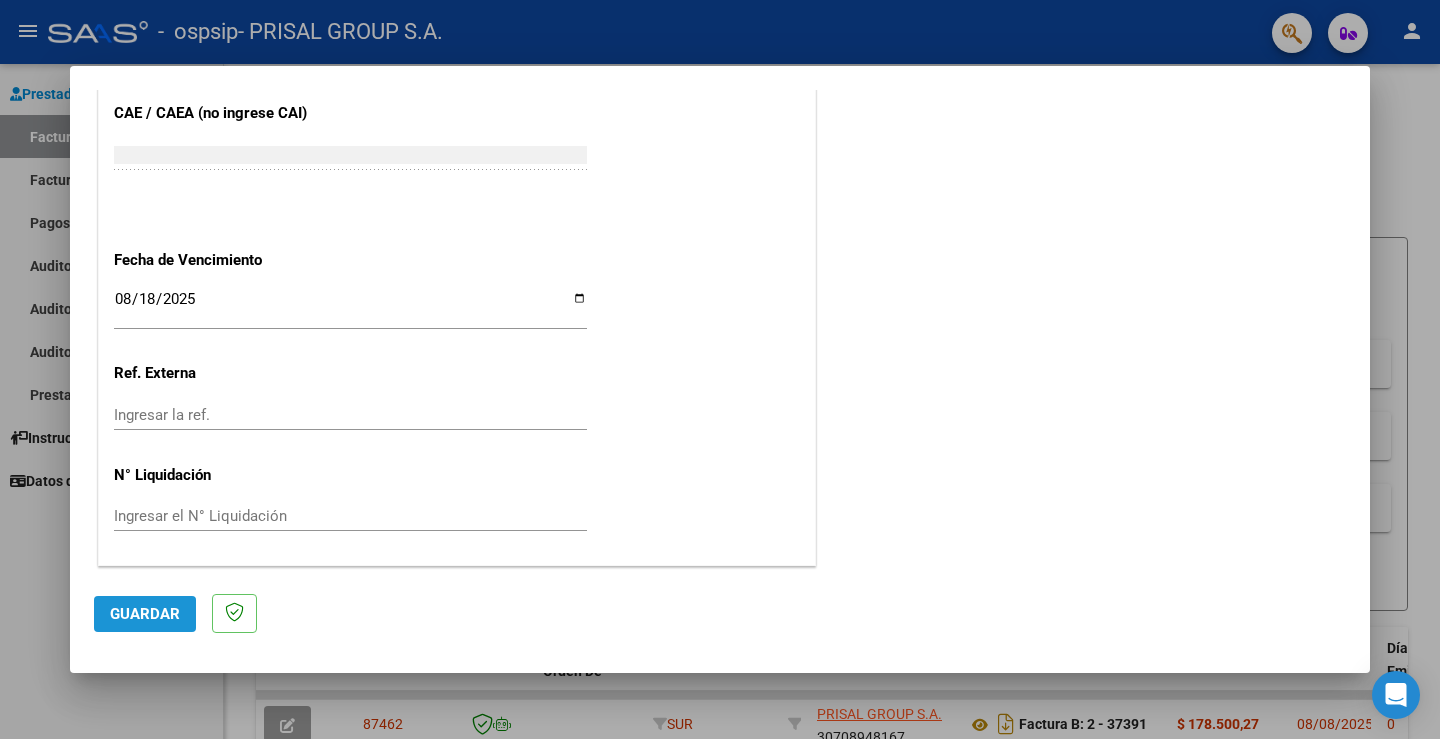 click on "Guardar" 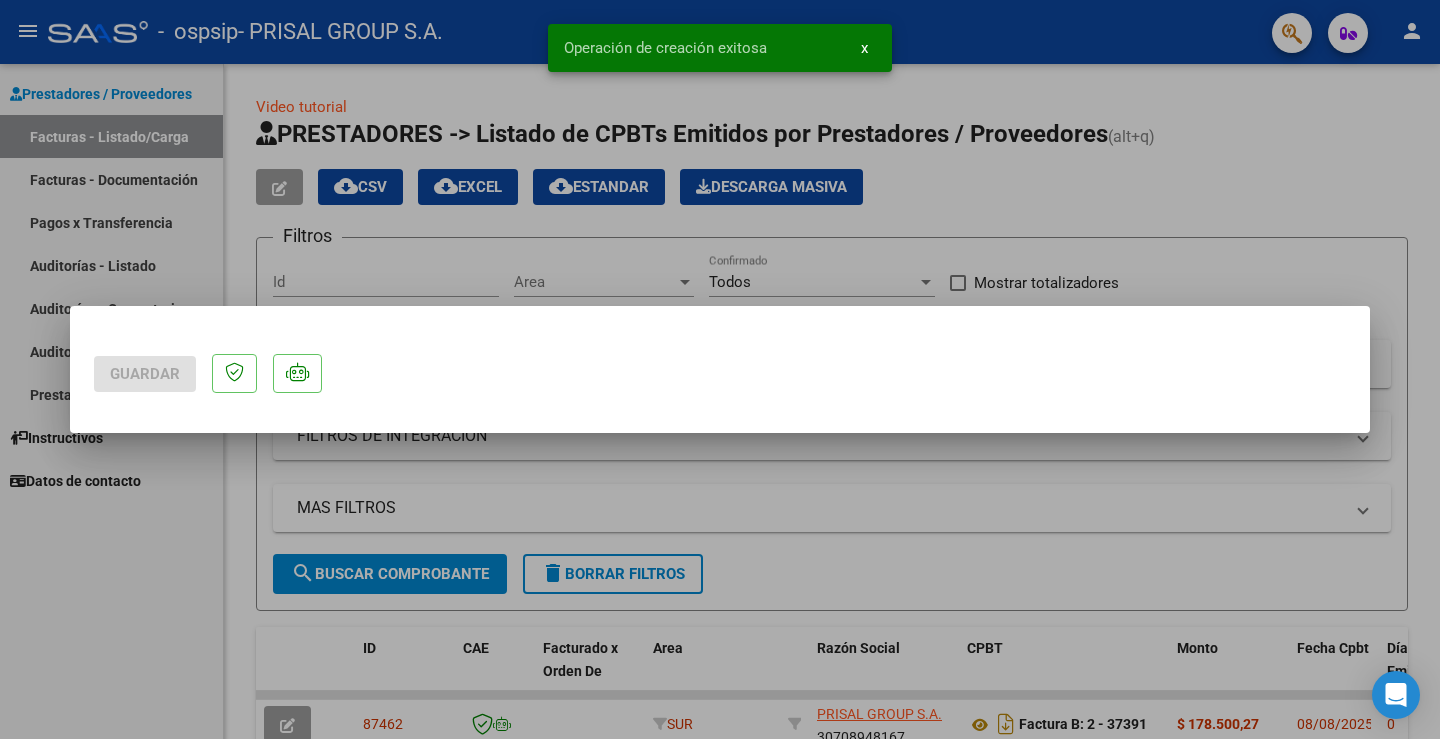 scroll, scrollTop: 0, scrollLeft: 0, axis: both 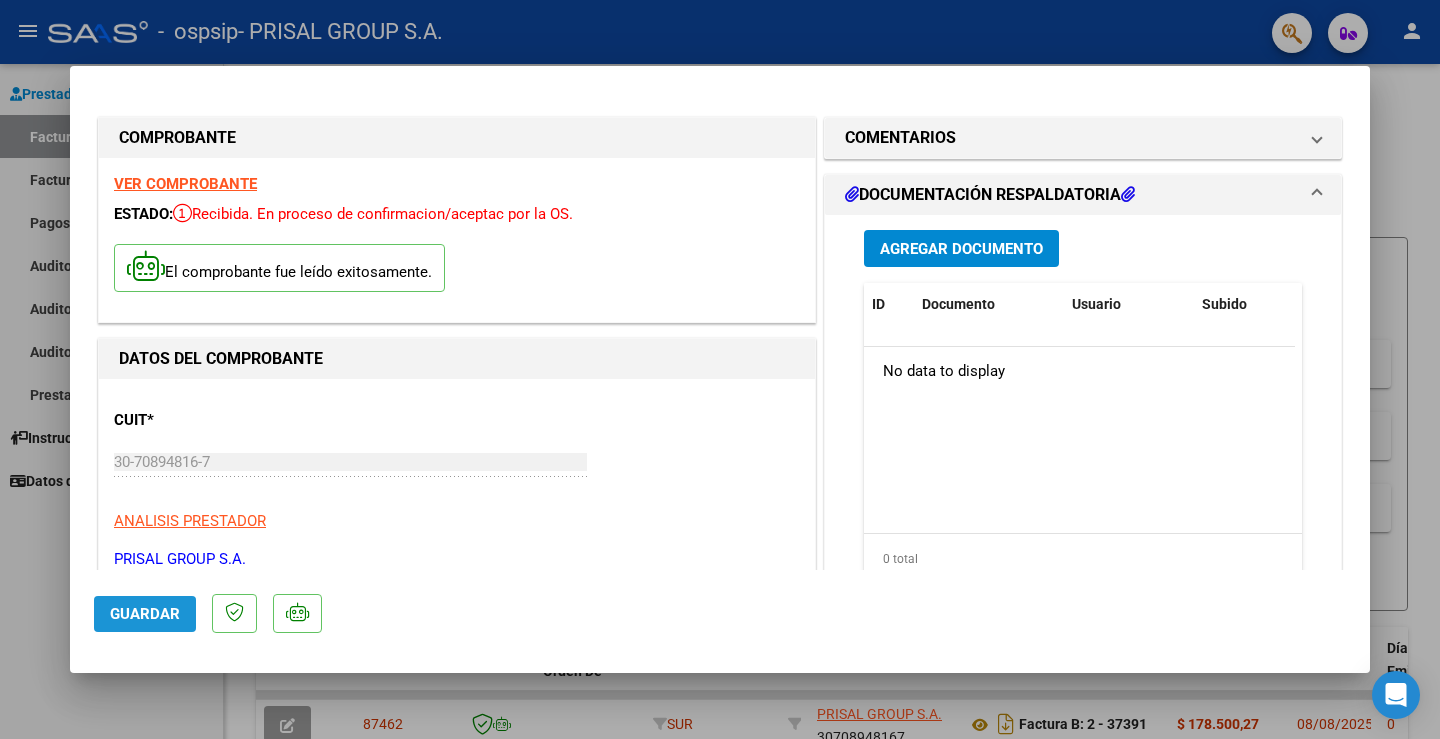 click on "Guardar" 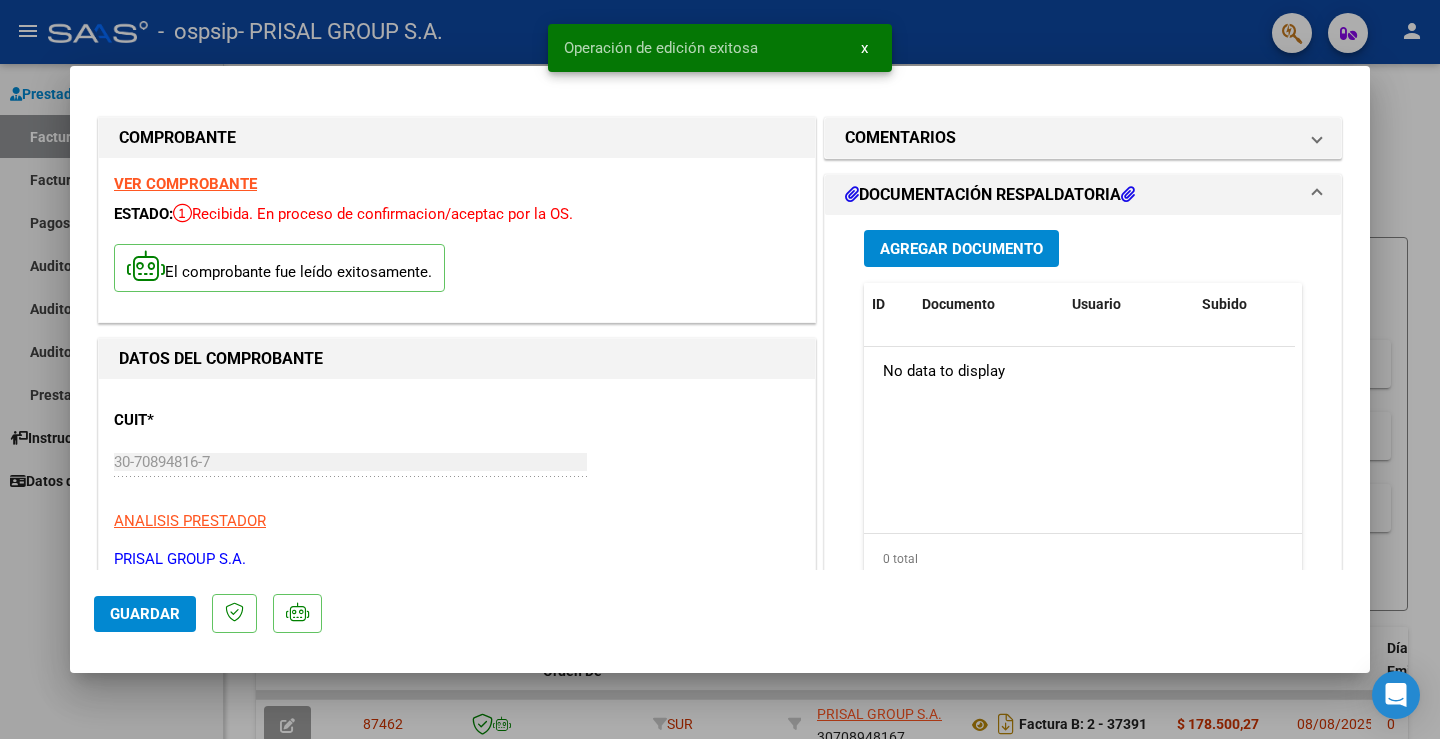 click at bounding box center [720, 369] 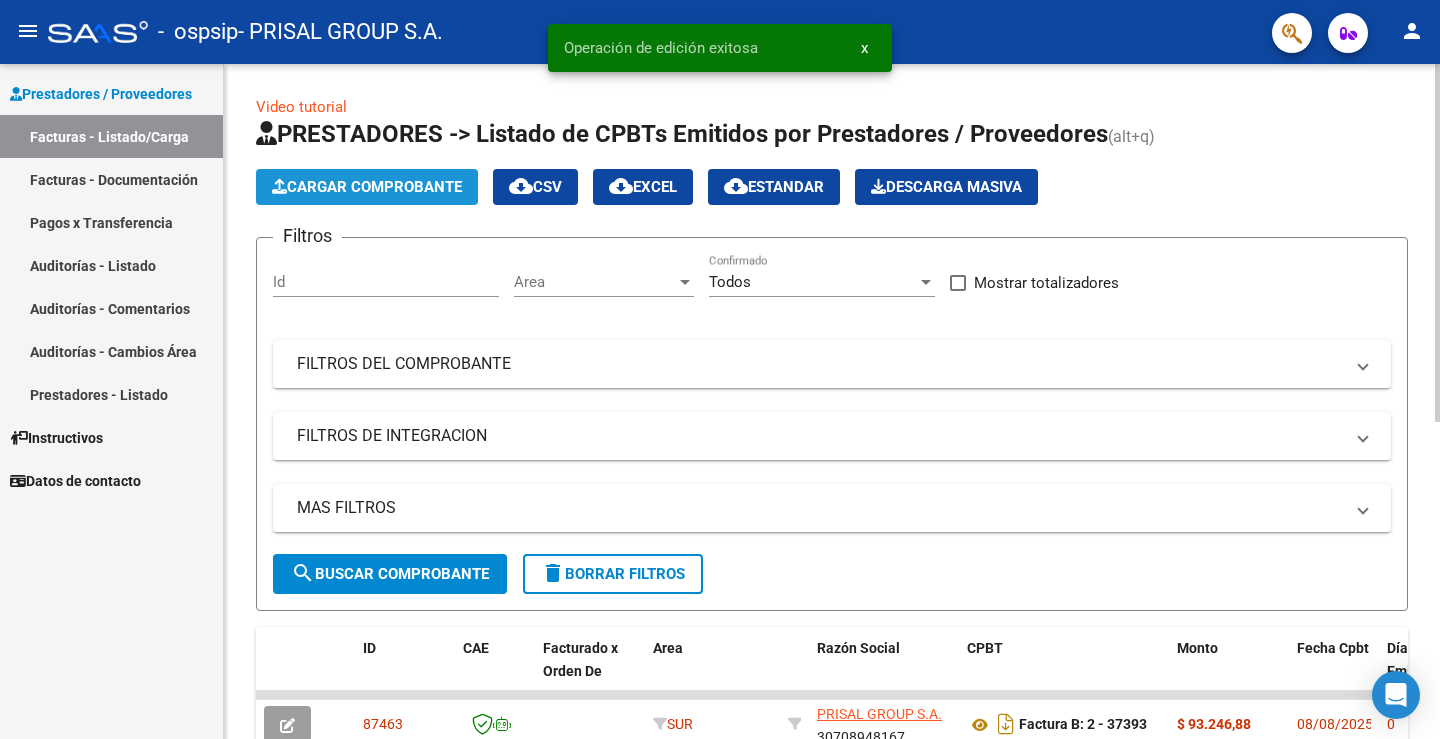 click on "Cargar Comprobante" 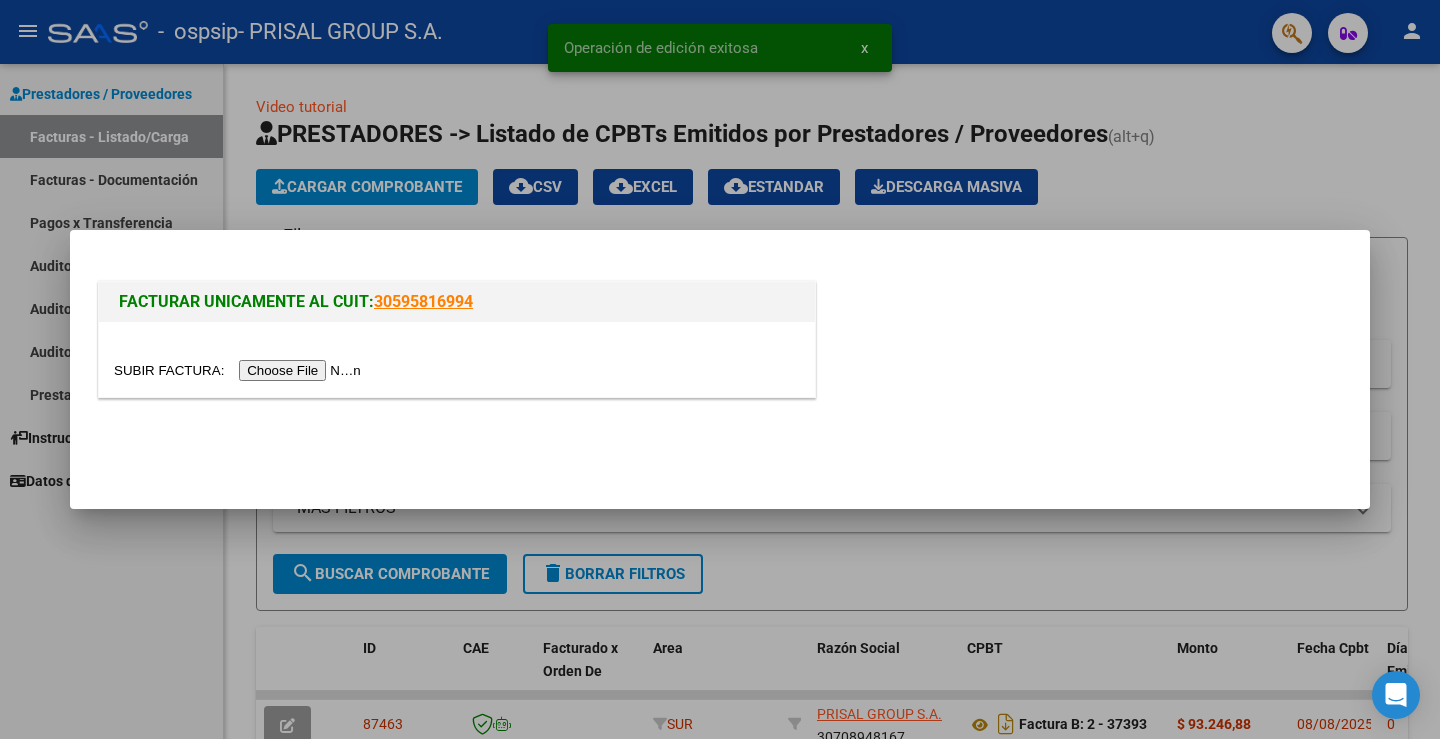 click at bounding box center (240, 370) 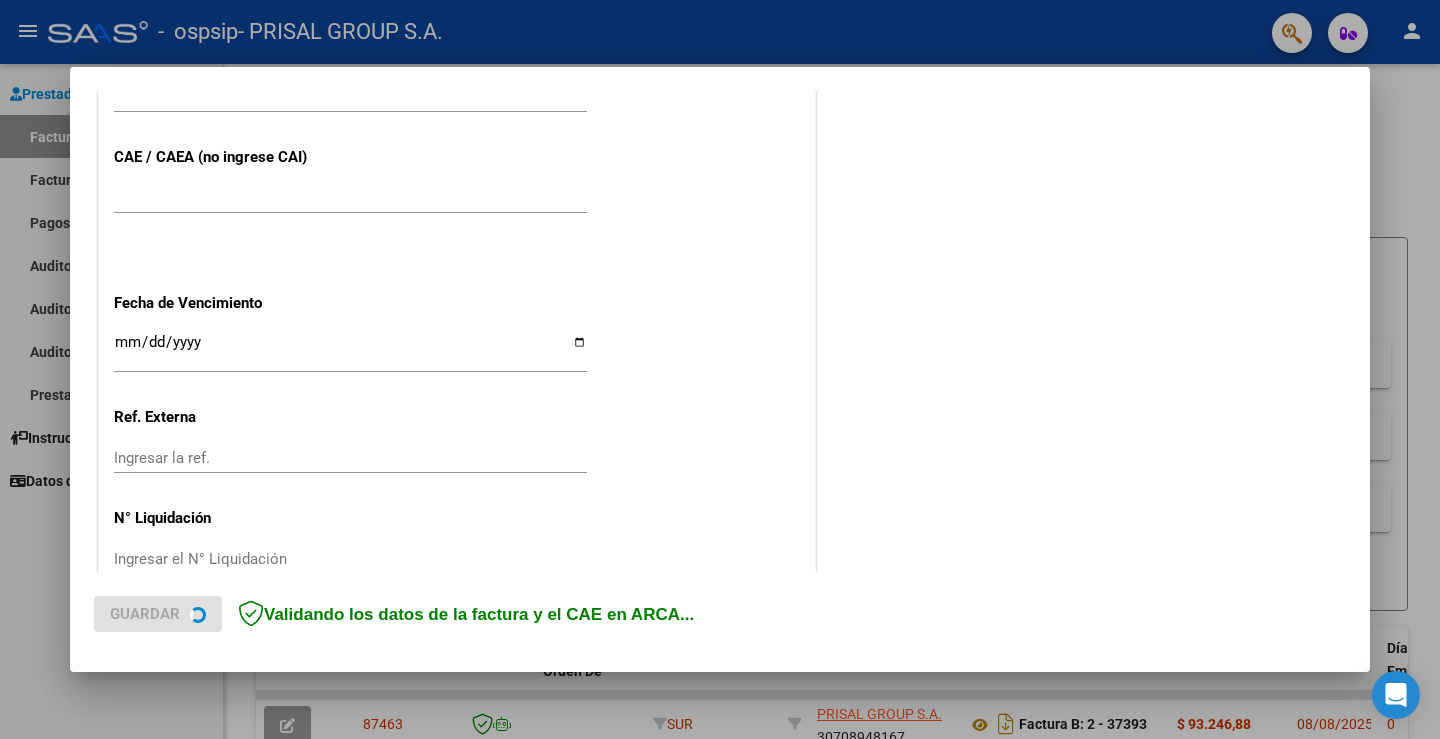 scroll, scrollTop: 1041, scrollLeft: 0, axis: vertical 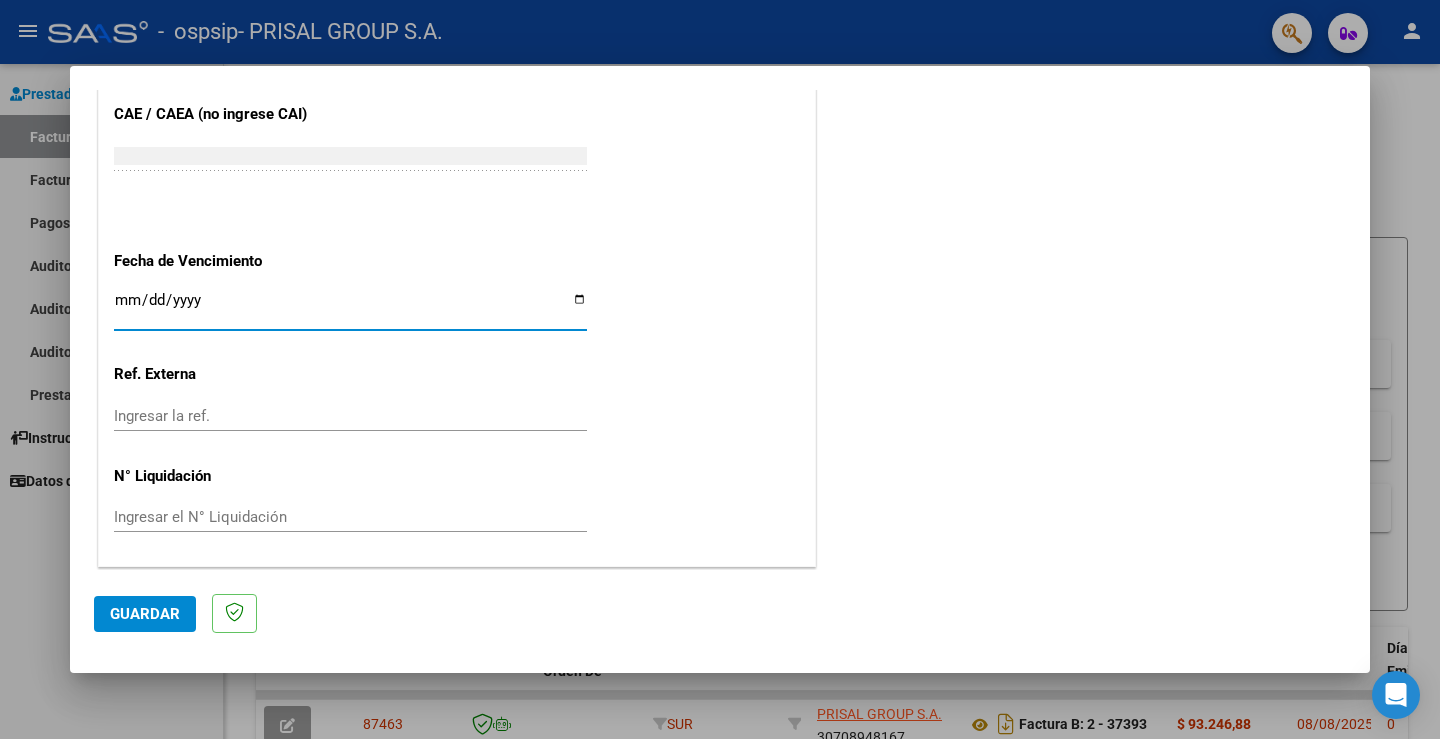 click on "Ingresar la fecha" at bounding box center (350, 308) 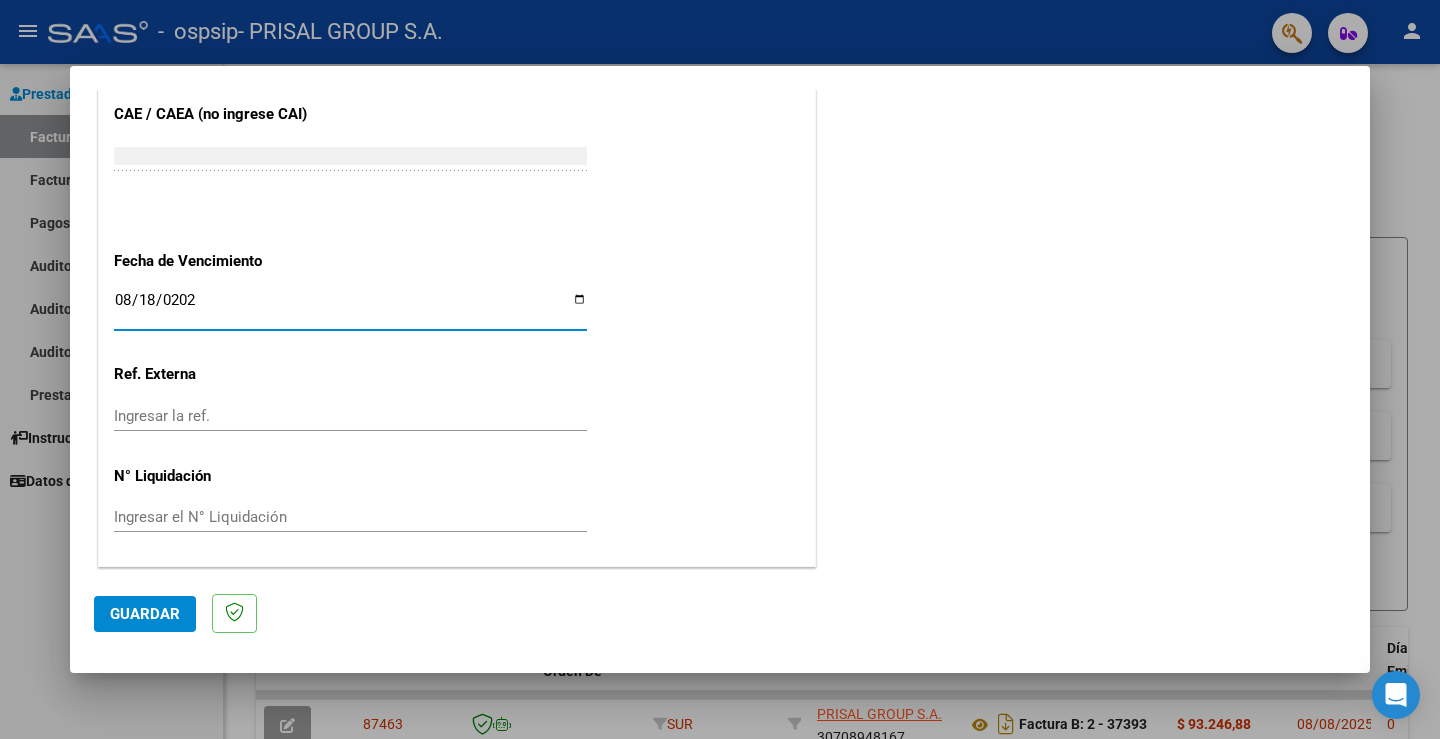 type on "2025-08-18" 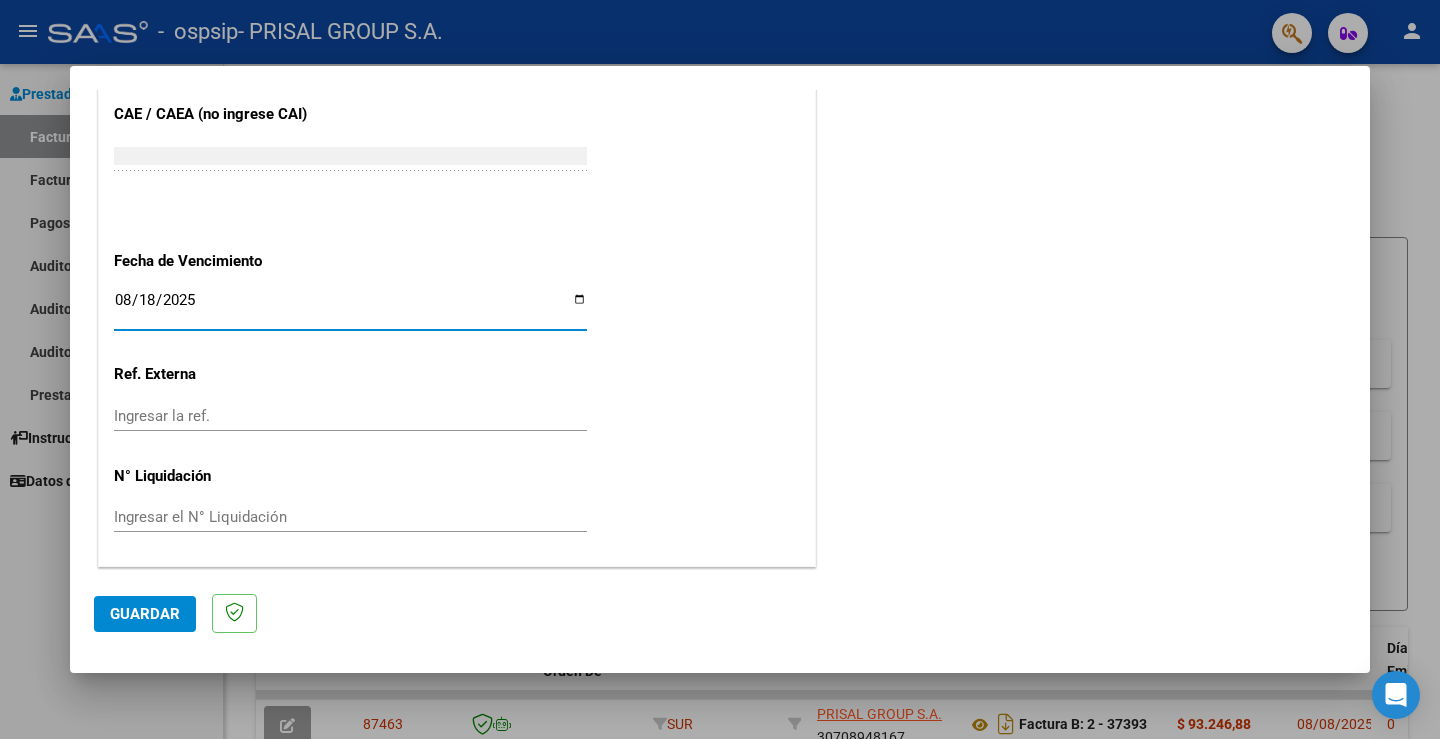 click on "Guardar" 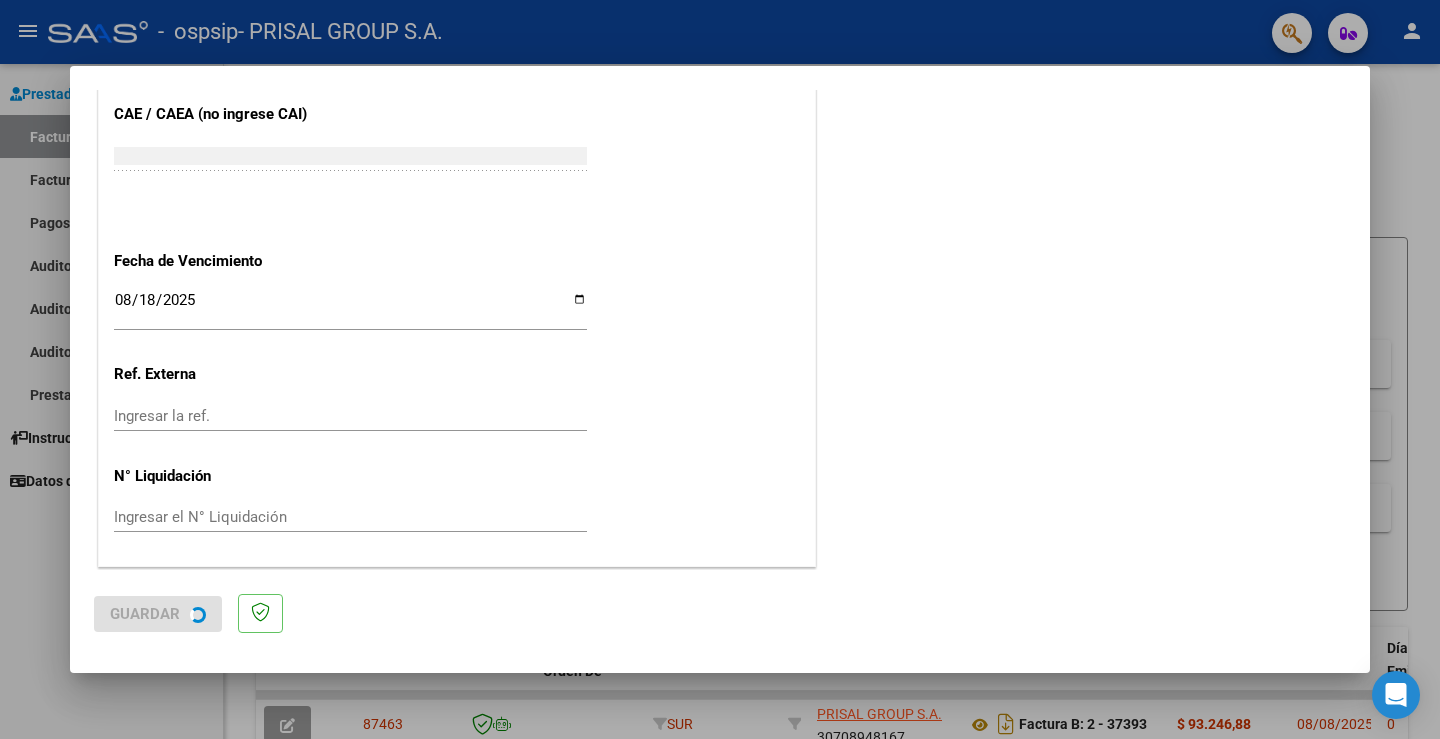 scroll, scrollTop: 0, scrollLeft: 0, axis: both 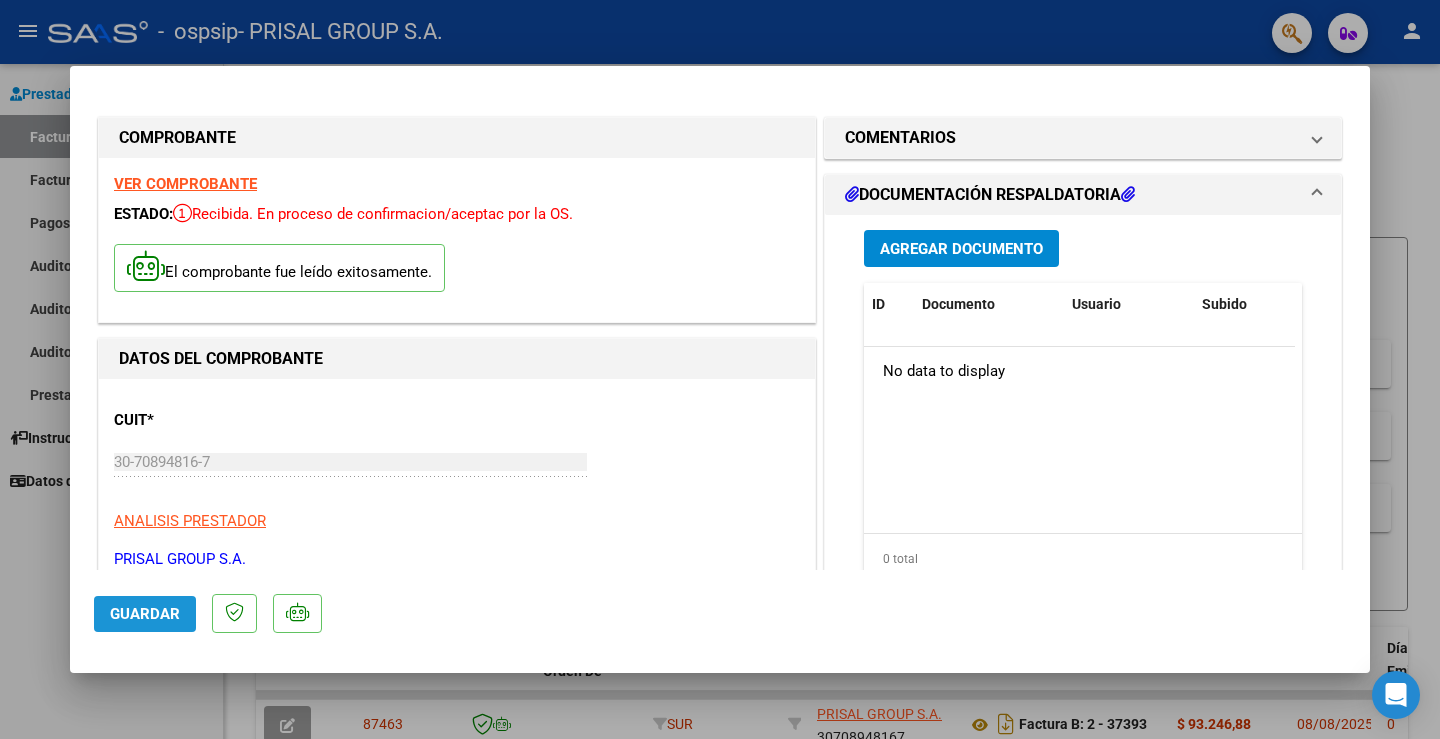 click on "Guardar" 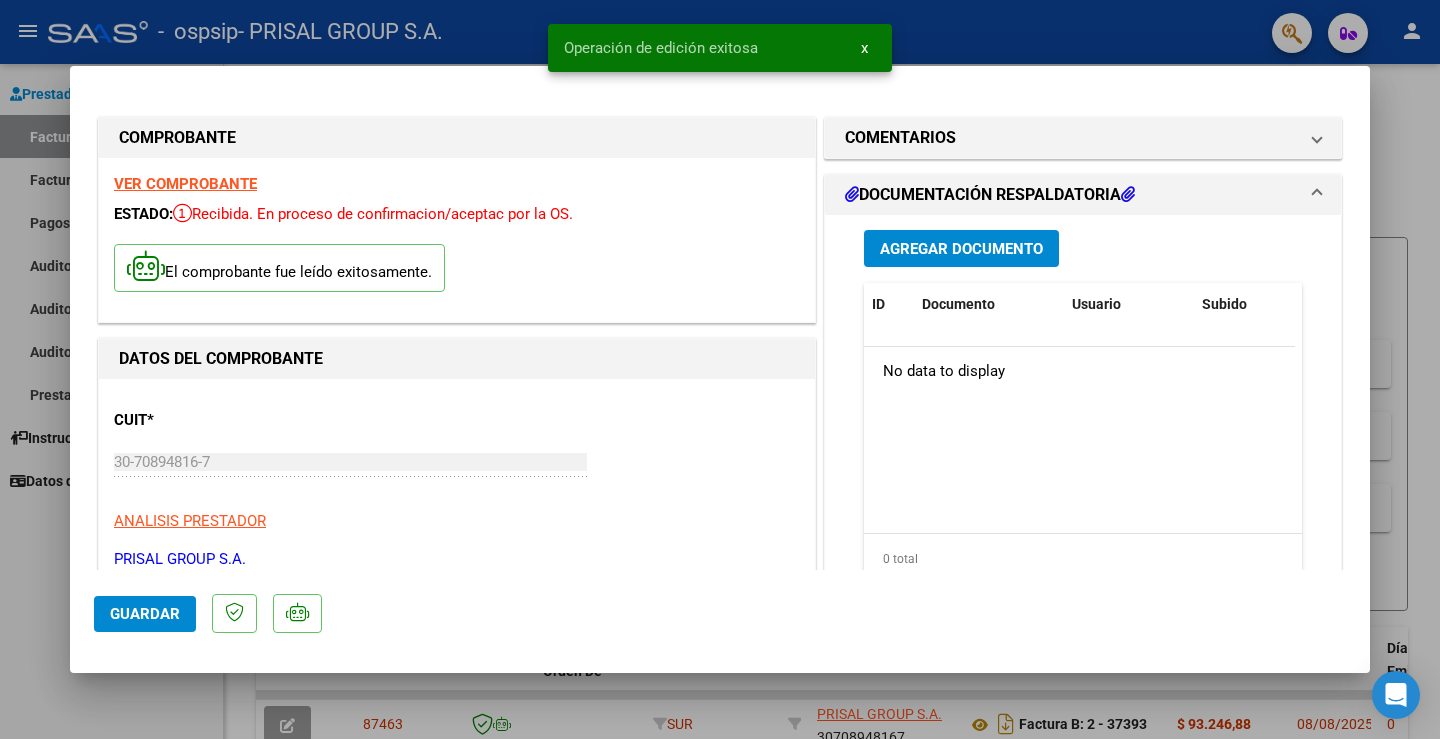 click at bounding box center (720, 369) 